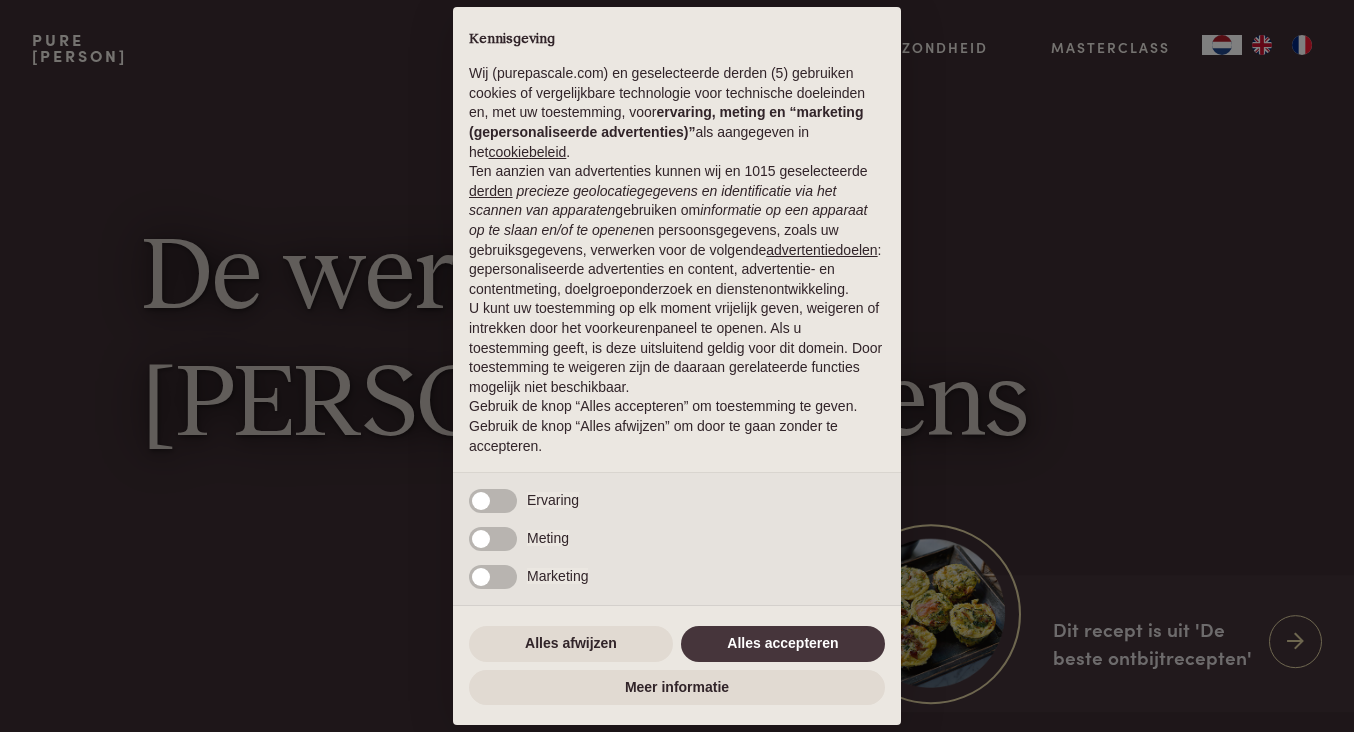 scroll, scrollTop: 0, scrollLeft: 0, axis: both 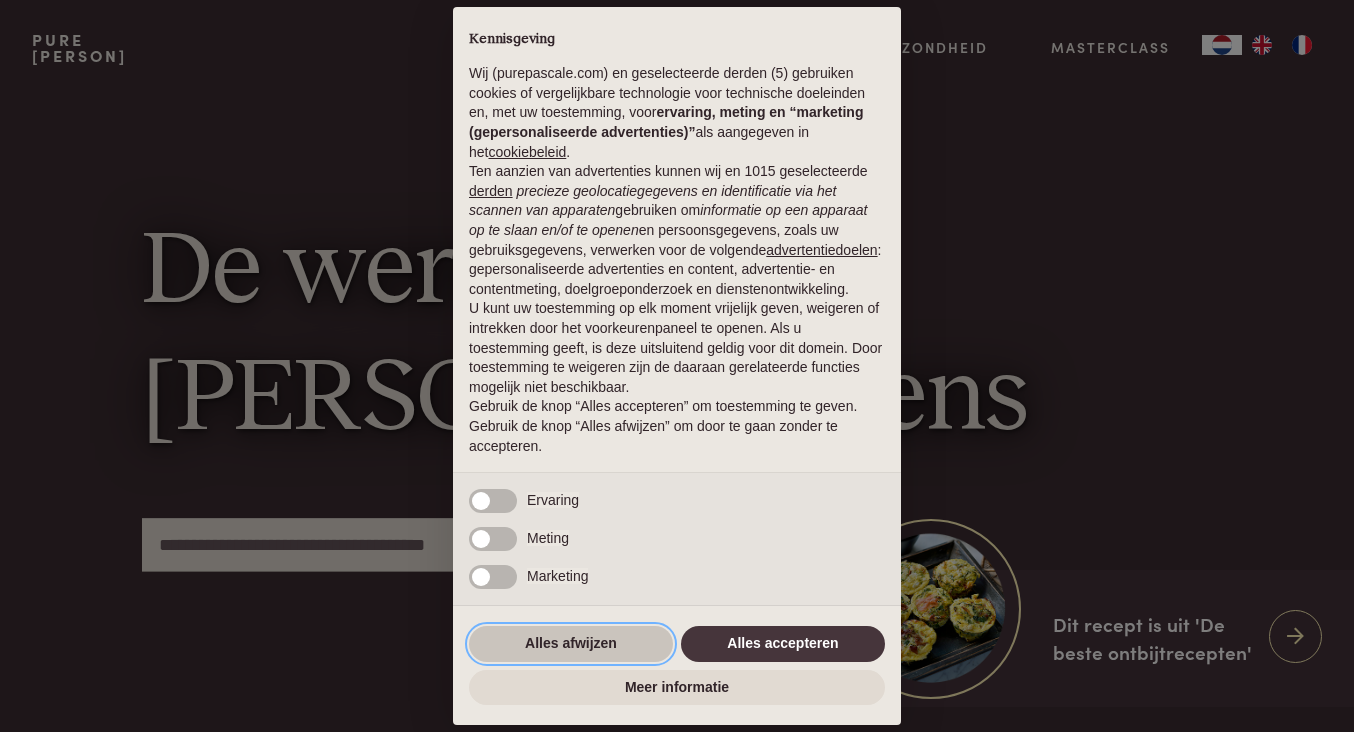 click on "Alles afwijzen" at bounding box center [571, 644] 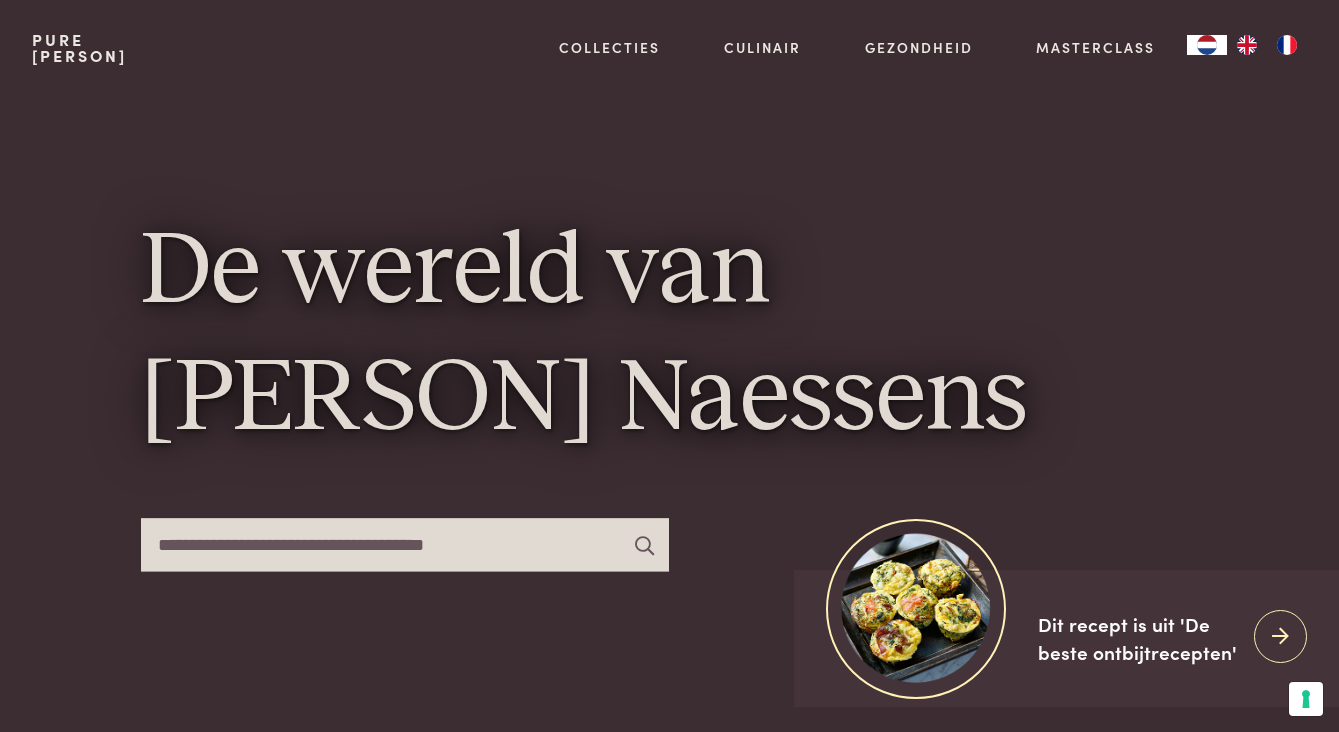 drag, startPoint x: 503, startPoint y: 534, endPoint x: 491, endPoint y: 534, distance: 12 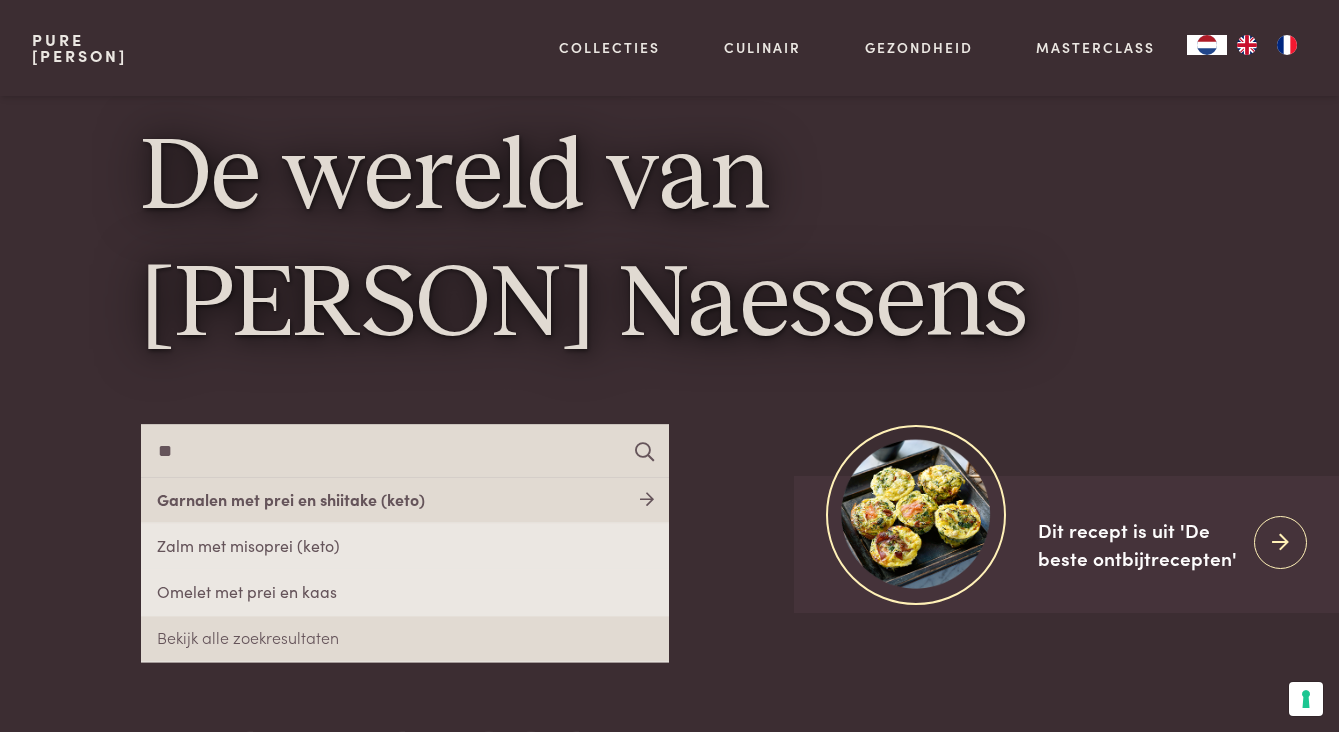 scroll, scrollTop: 156, scrollLeft: 0, axis: vertical 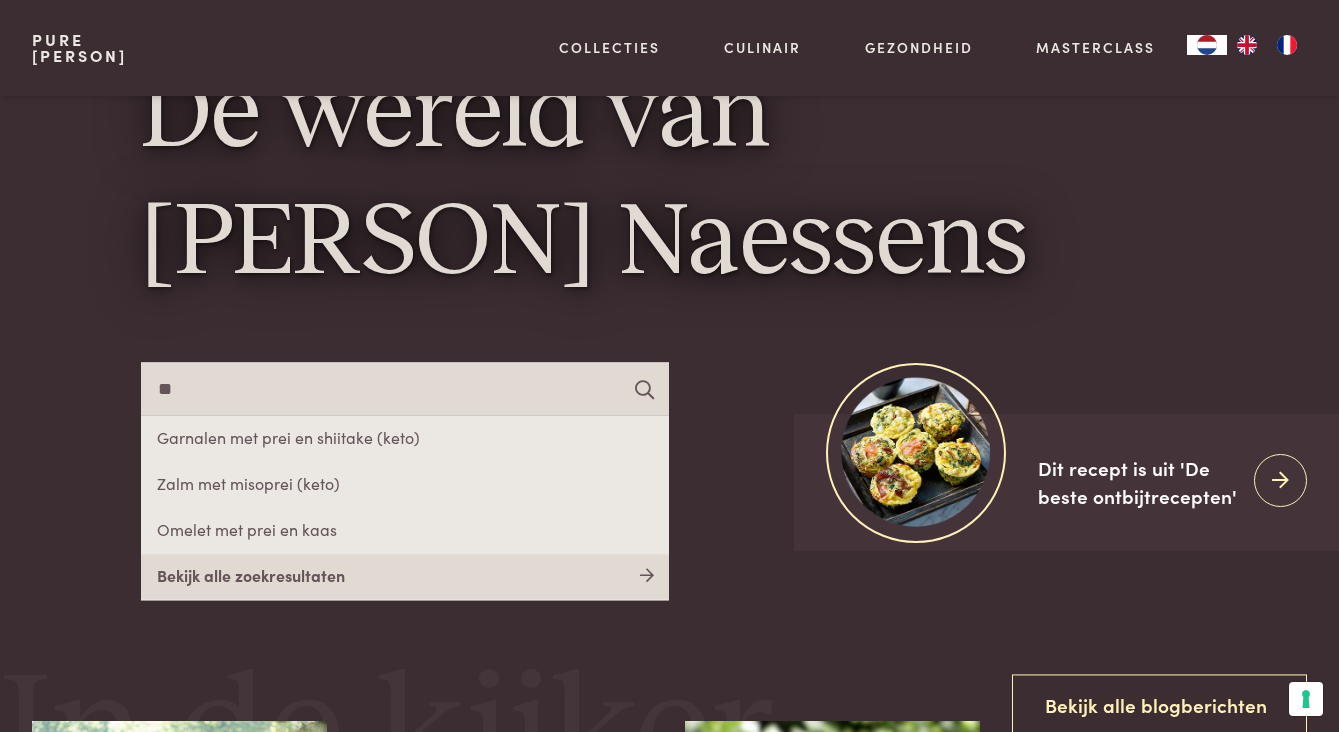 type on "**" 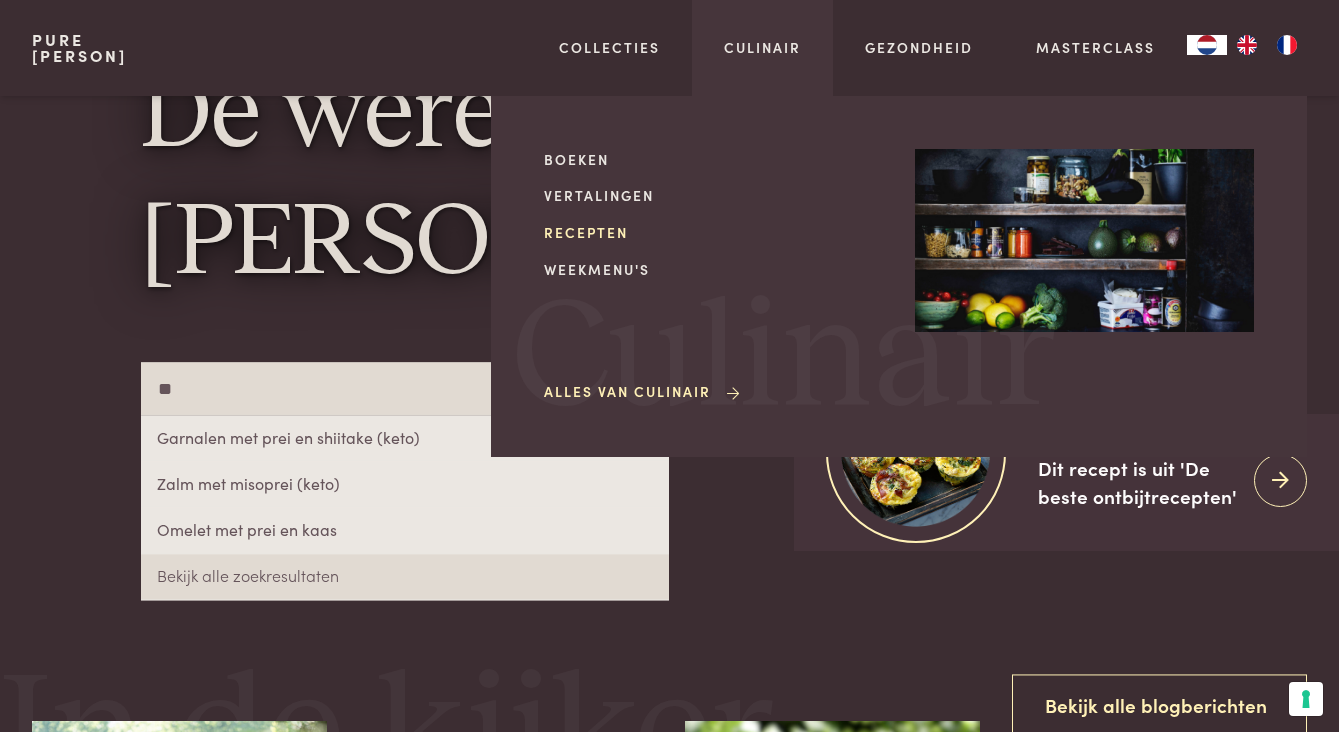 click on "Recepten" at bounding box center (713, 232) 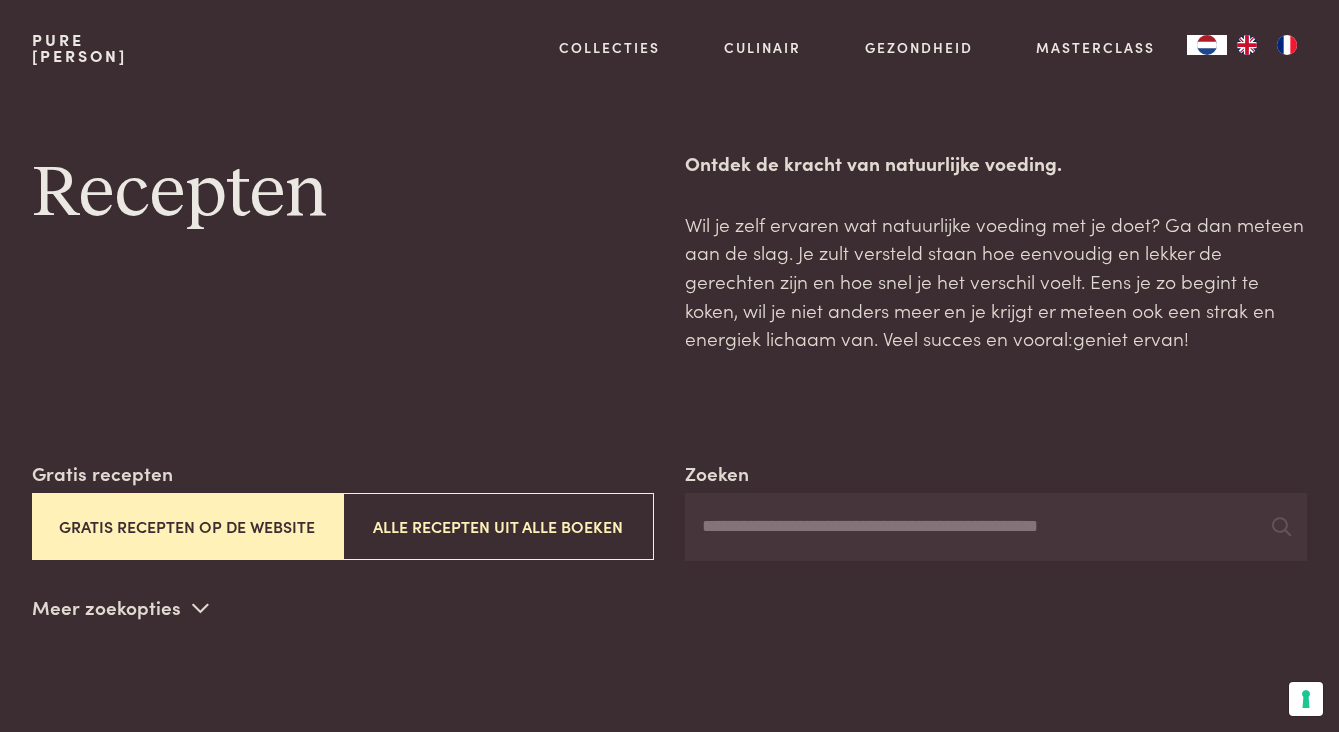 scroll, scrollTop: 0, scrollLeft: 0, axis: both 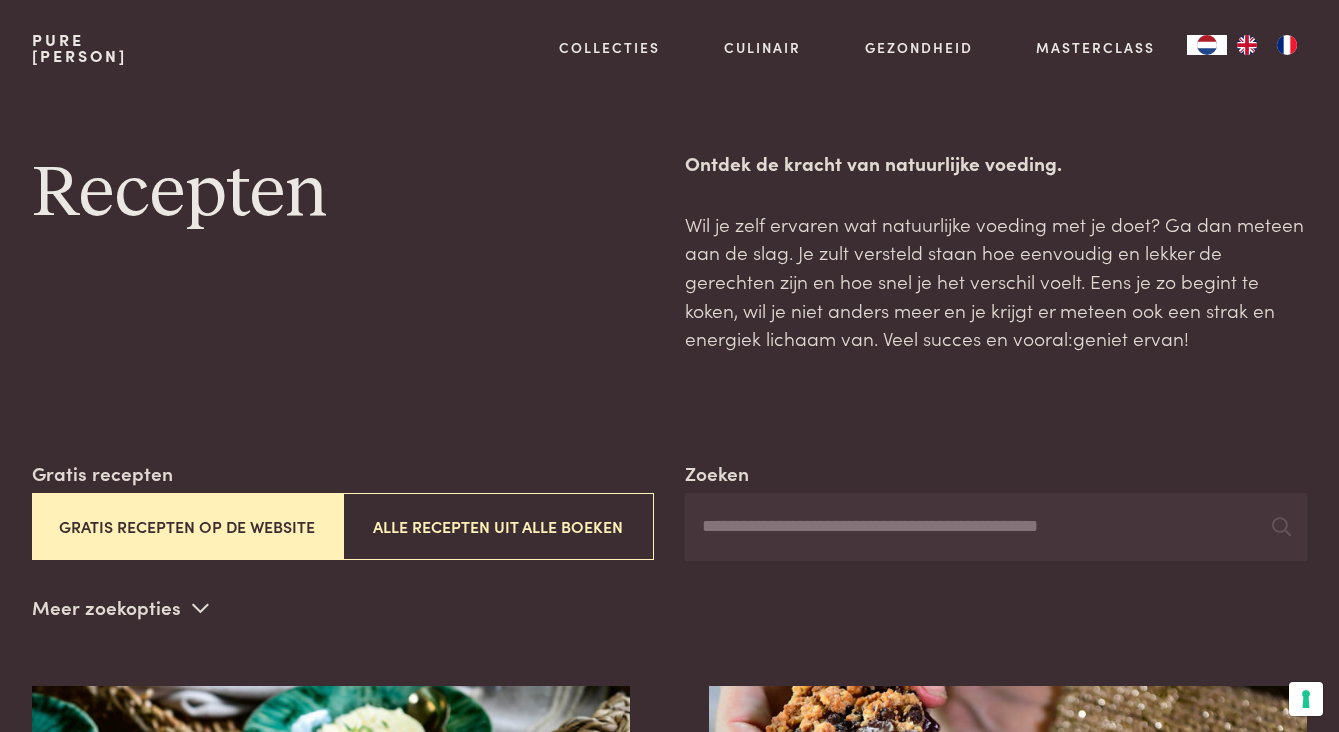 click on "Zoeken" at bounding box center (996, 527) 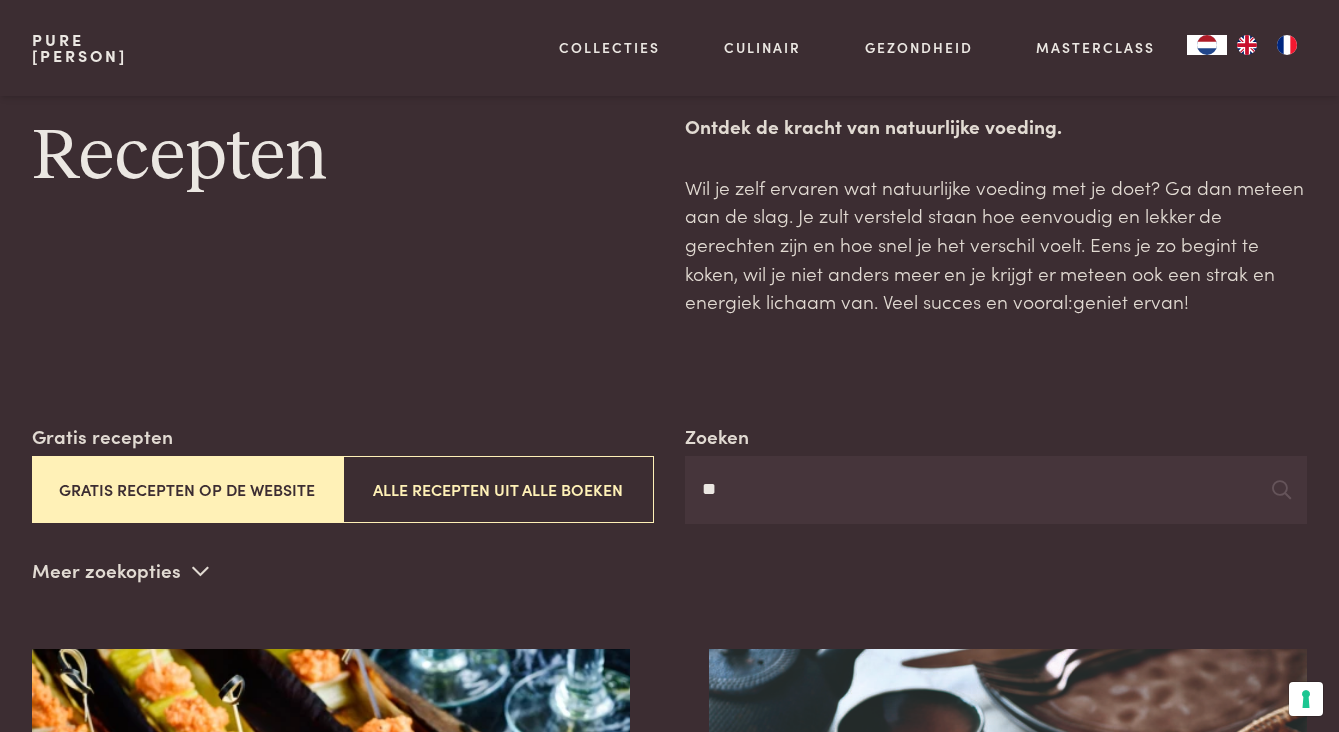 scroll, scrollTop: 120, scrollLeft: 0, axis: vertical 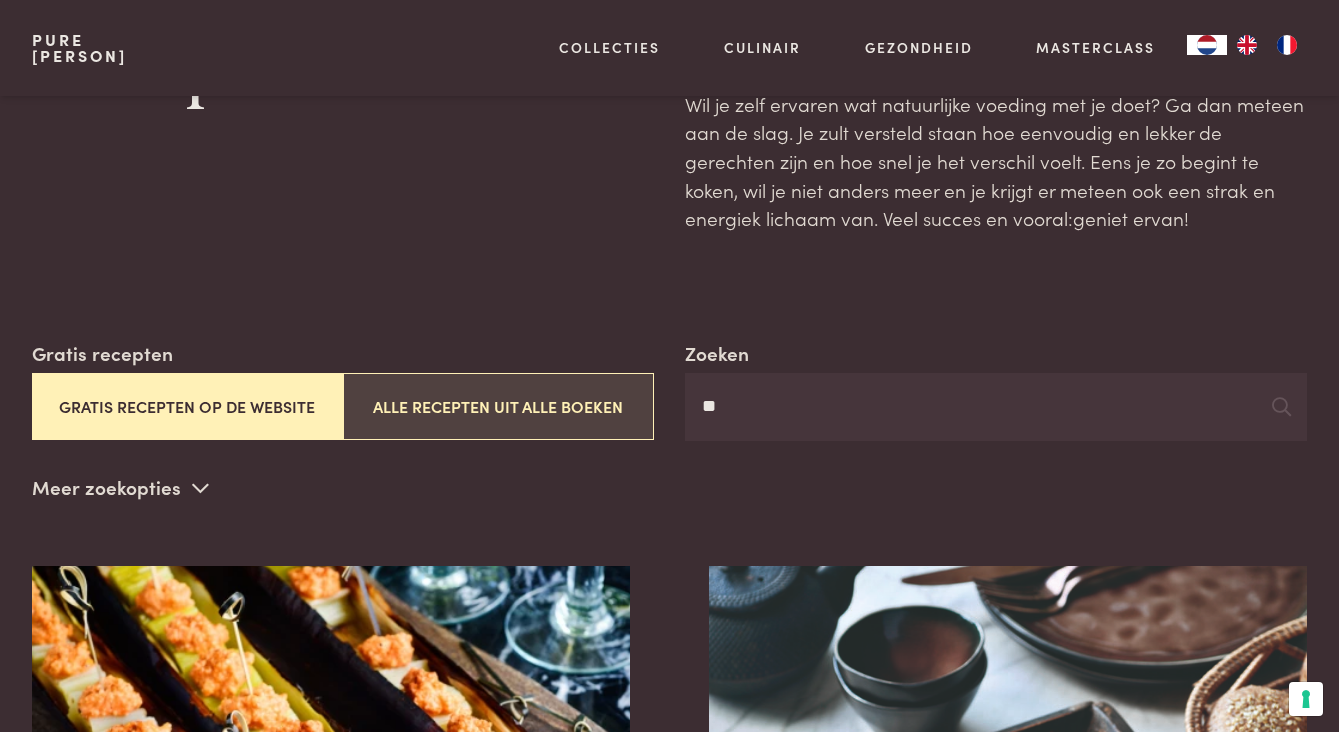 type on "**" 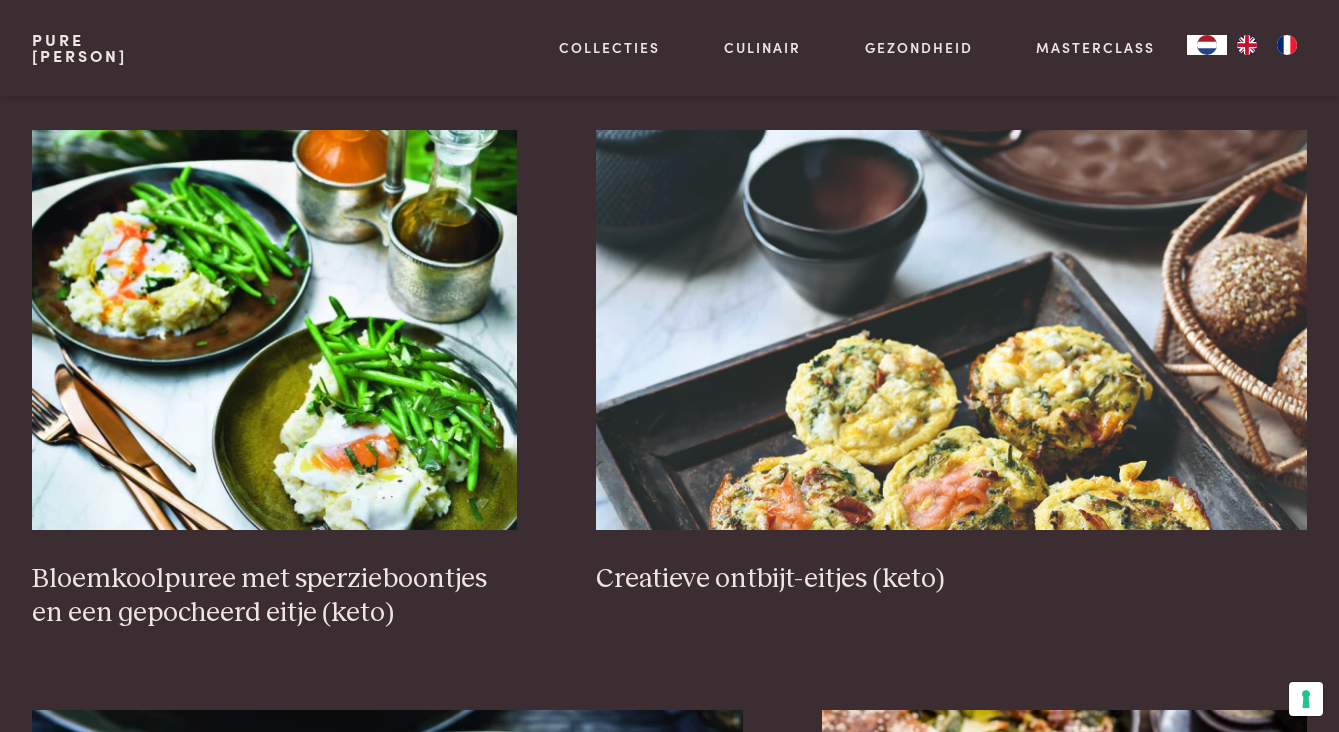 scroll, scrollTop: 2842, scrollLeft: 0, axis: vertical 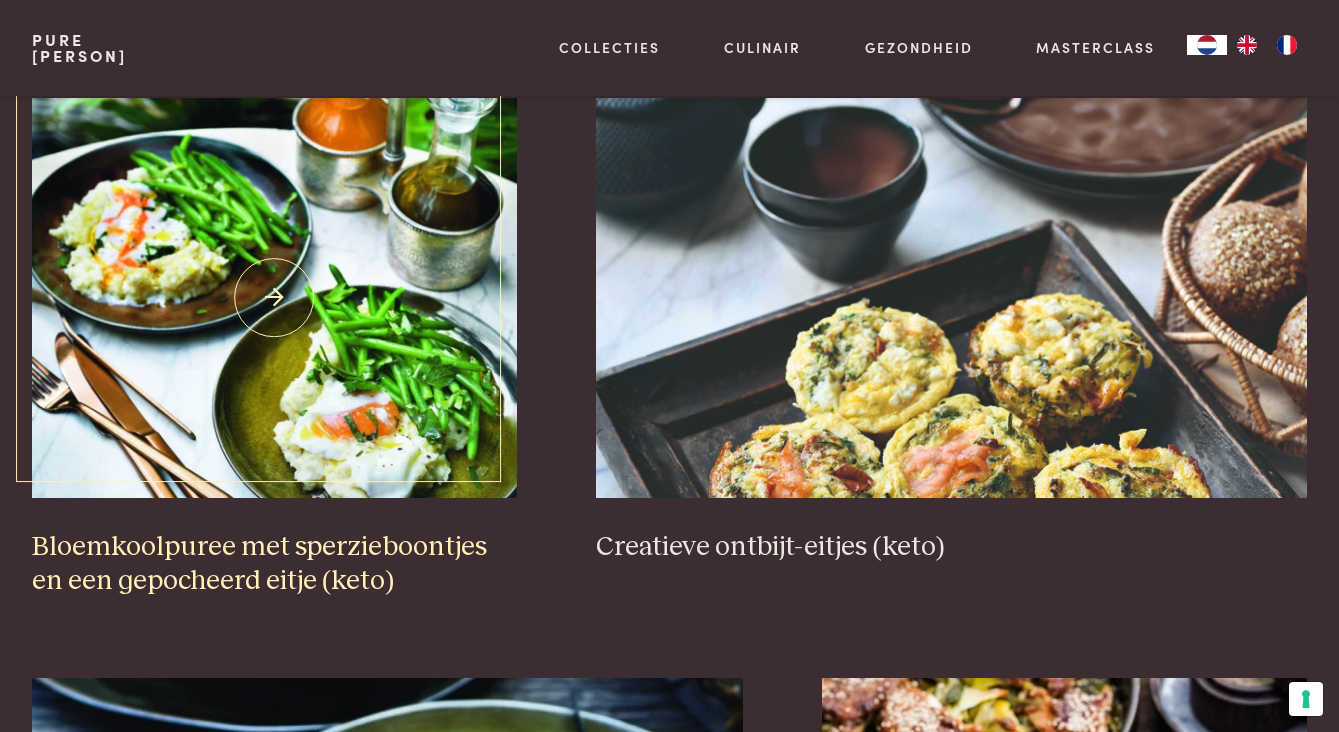 click at bounding box center (274, 298) 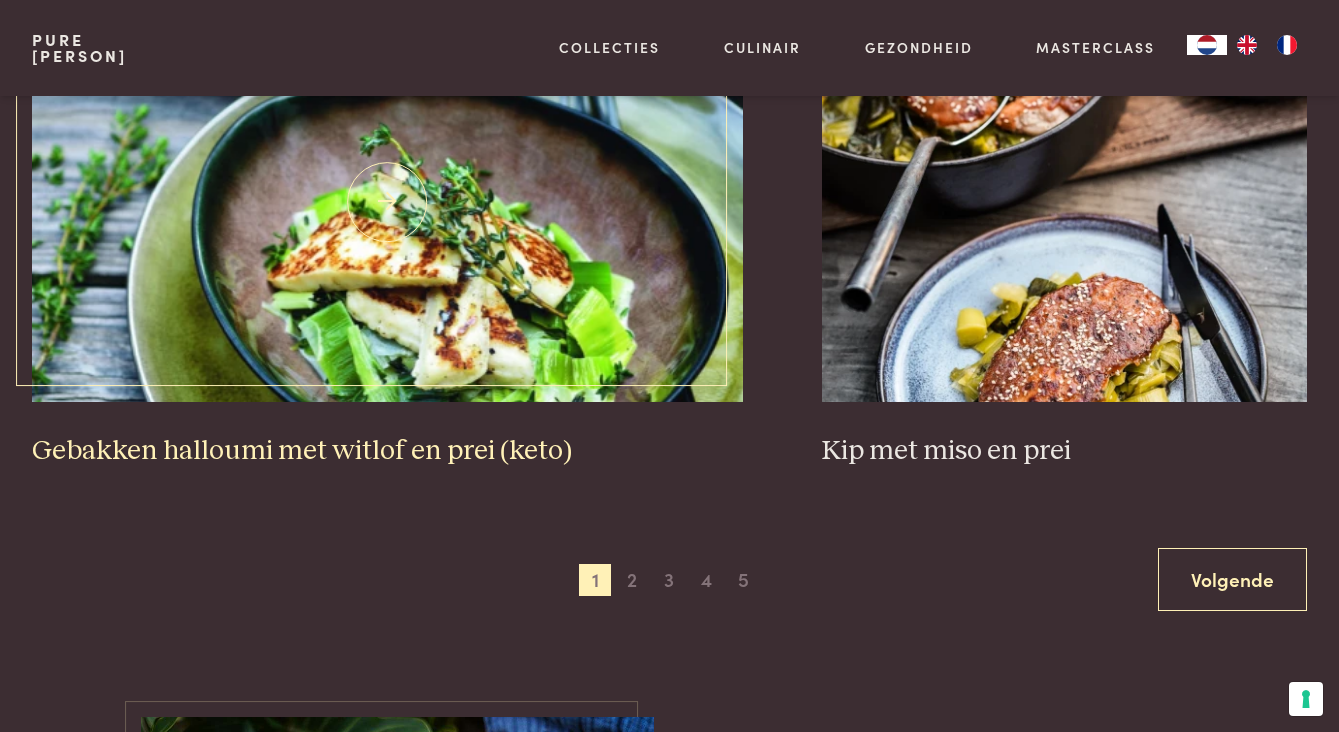scroll, scrollTop: 3564, scrollLeft: 0, axis: vertical 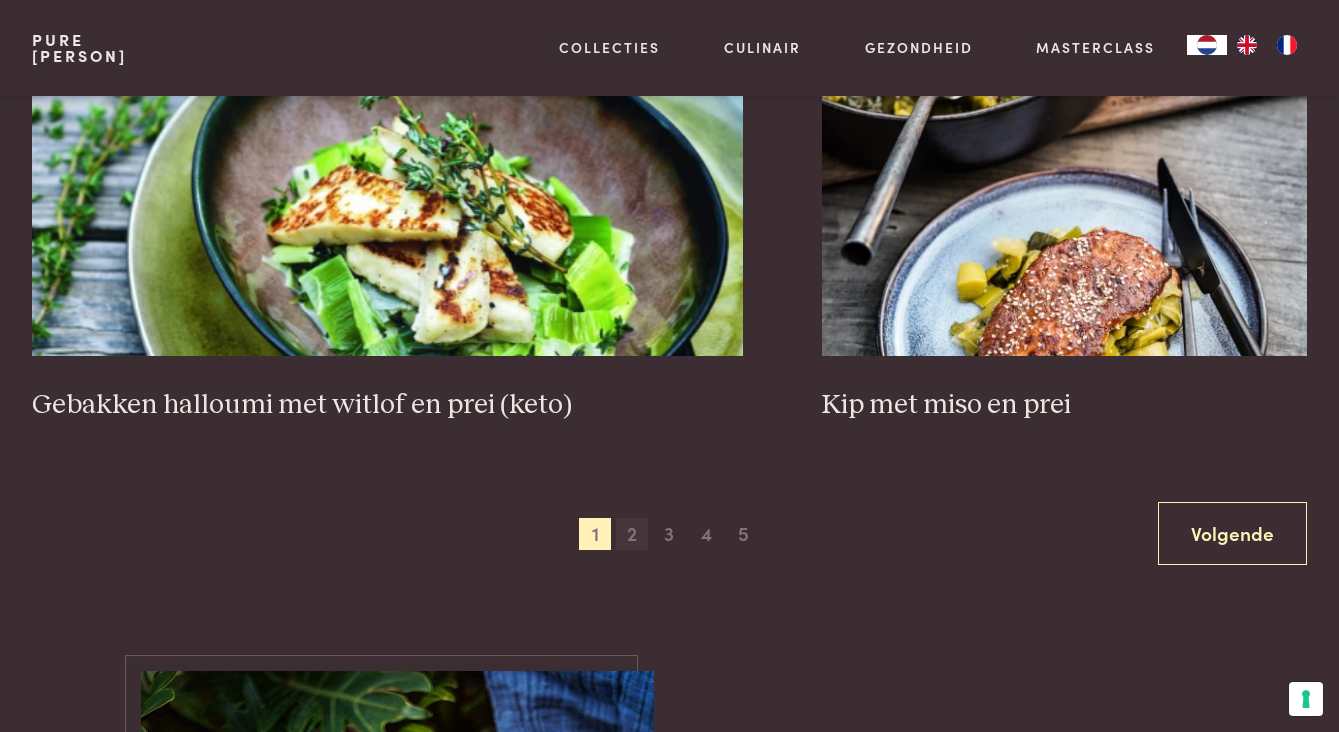 click on "2" at bounding box center (632, 534) 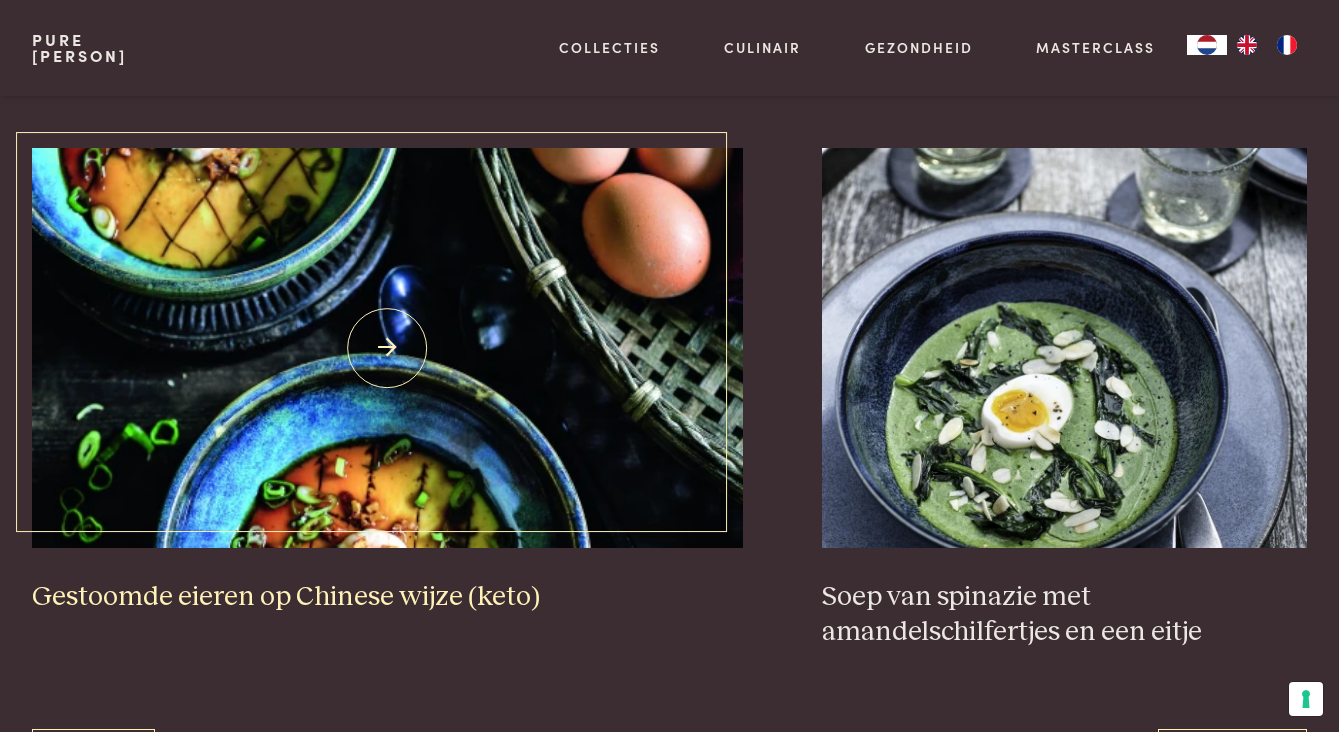 scroll, scrollTop: 3493, scrollLeft: 0, axis: vertical 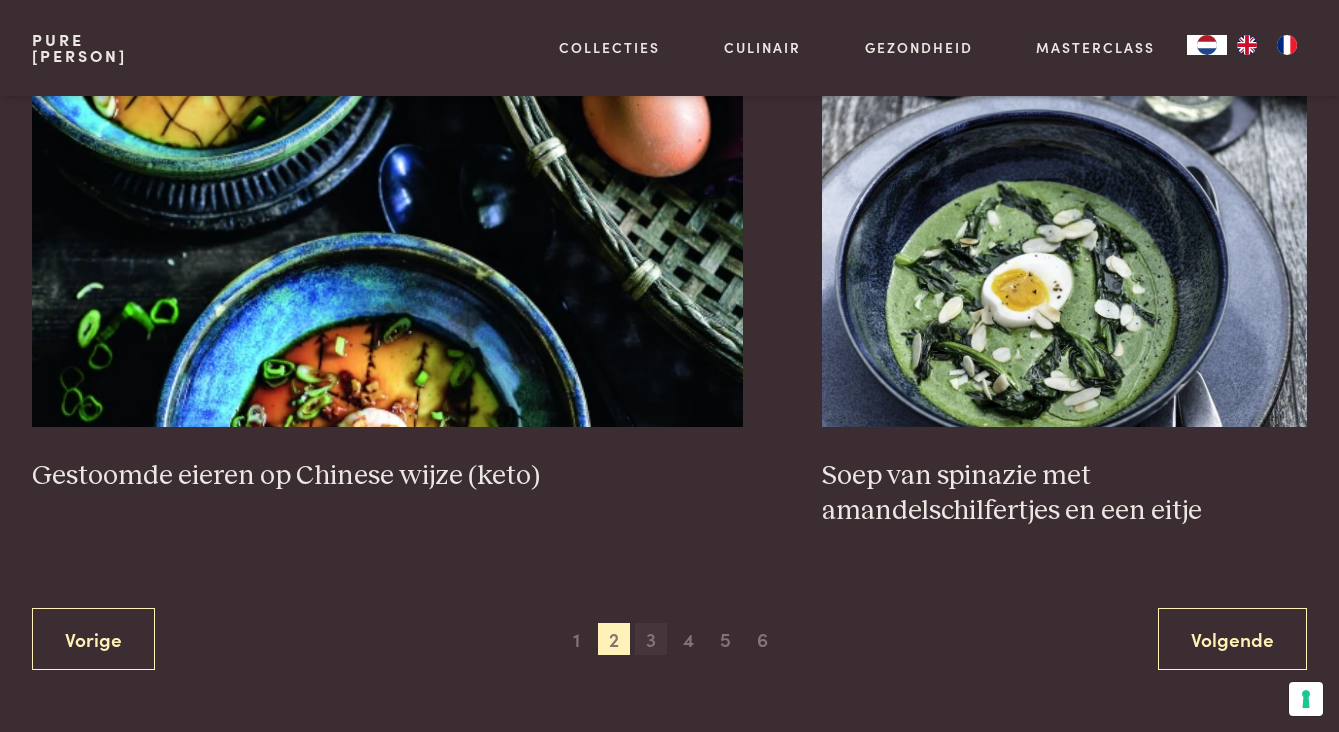 click on "3" at bounding box center [651, 639] 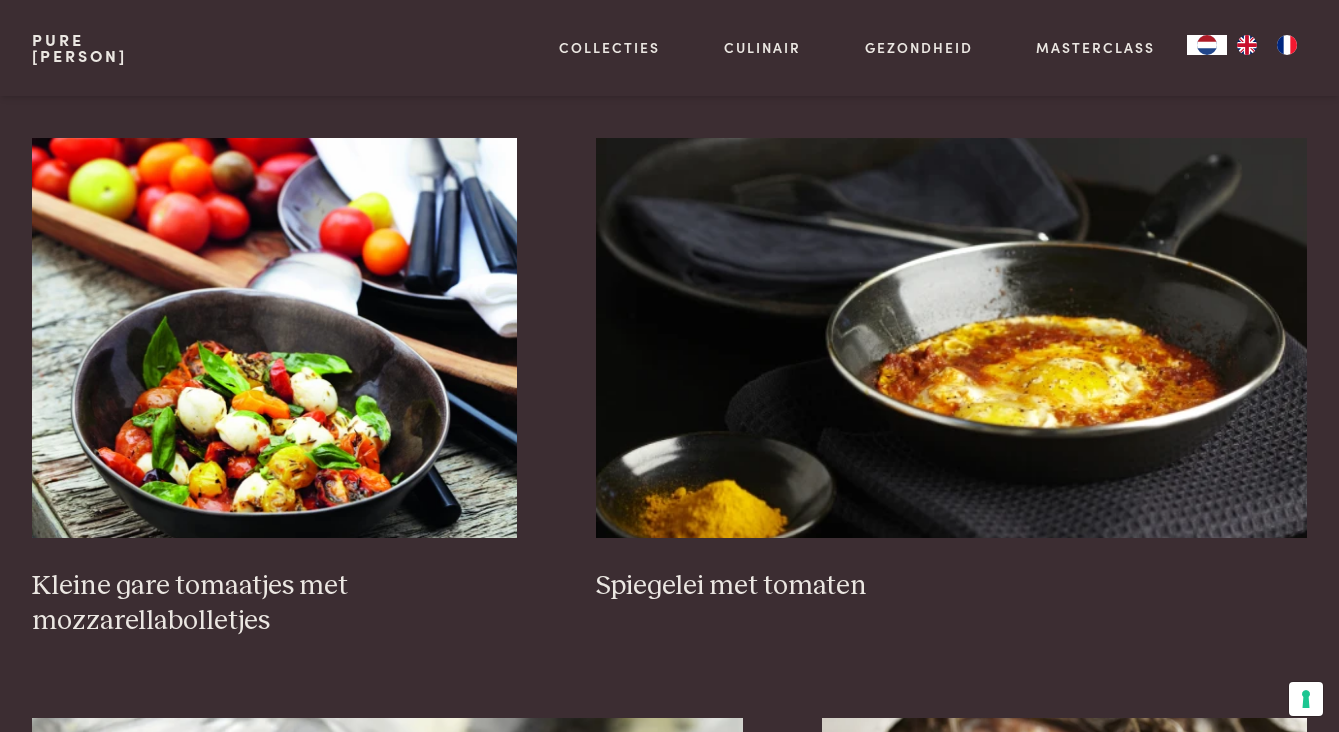 scroll, scrollTop: 2737, scrollLeft: 0, axis: vertical 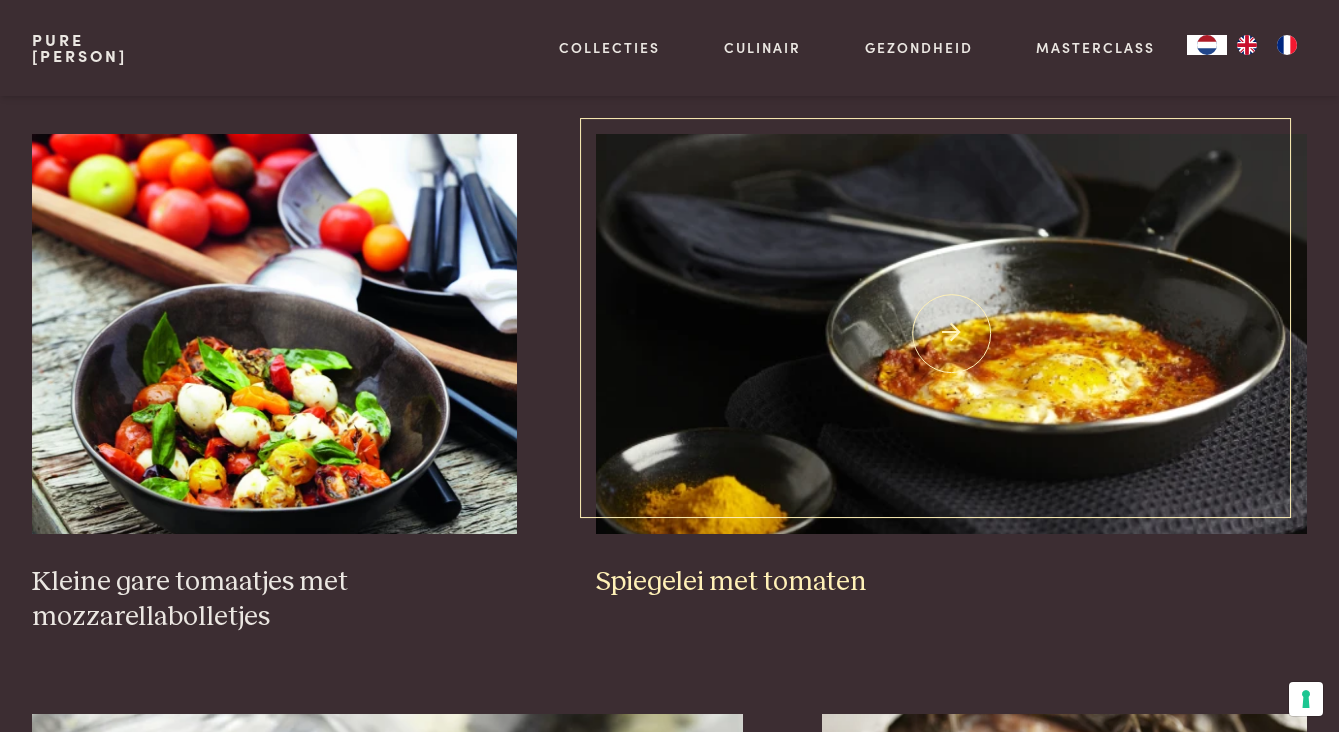 click at bounding box center (951, 334) 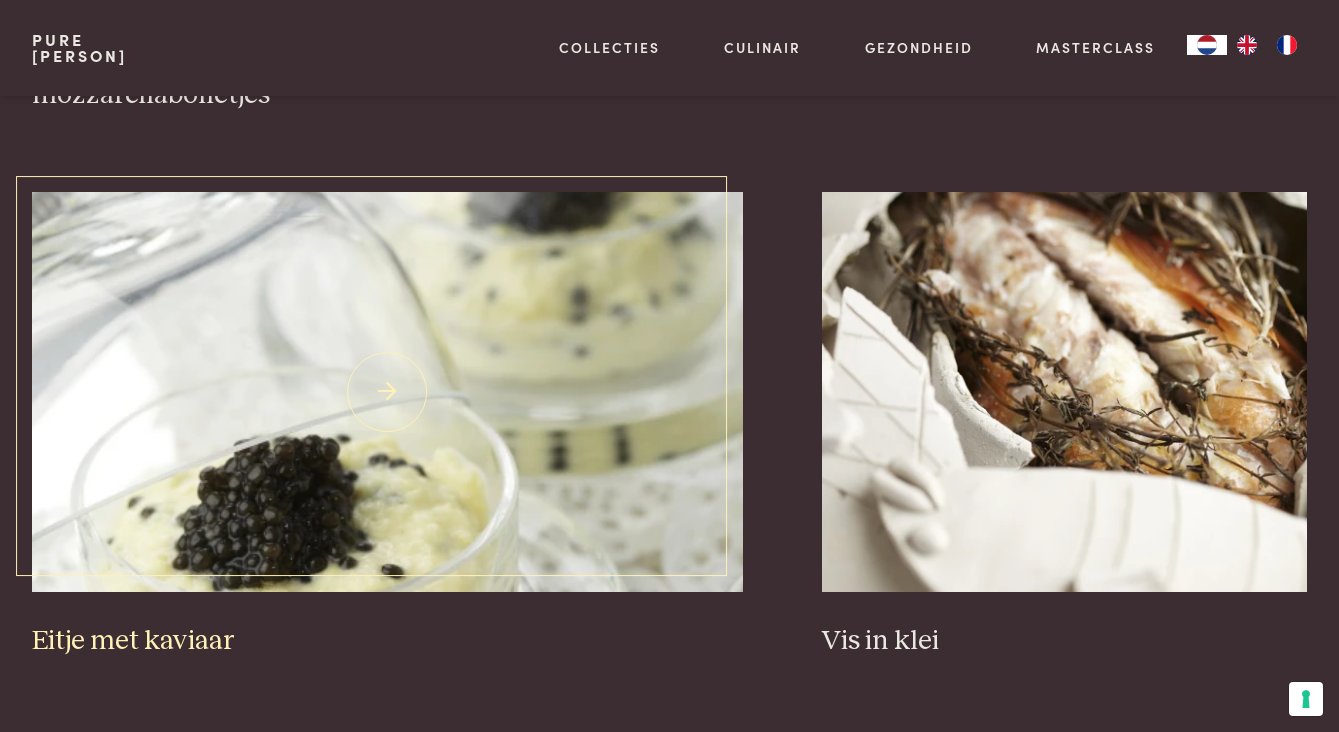 scroll, scrollTop: 3453, scrollLeft: 0, axis: vertical 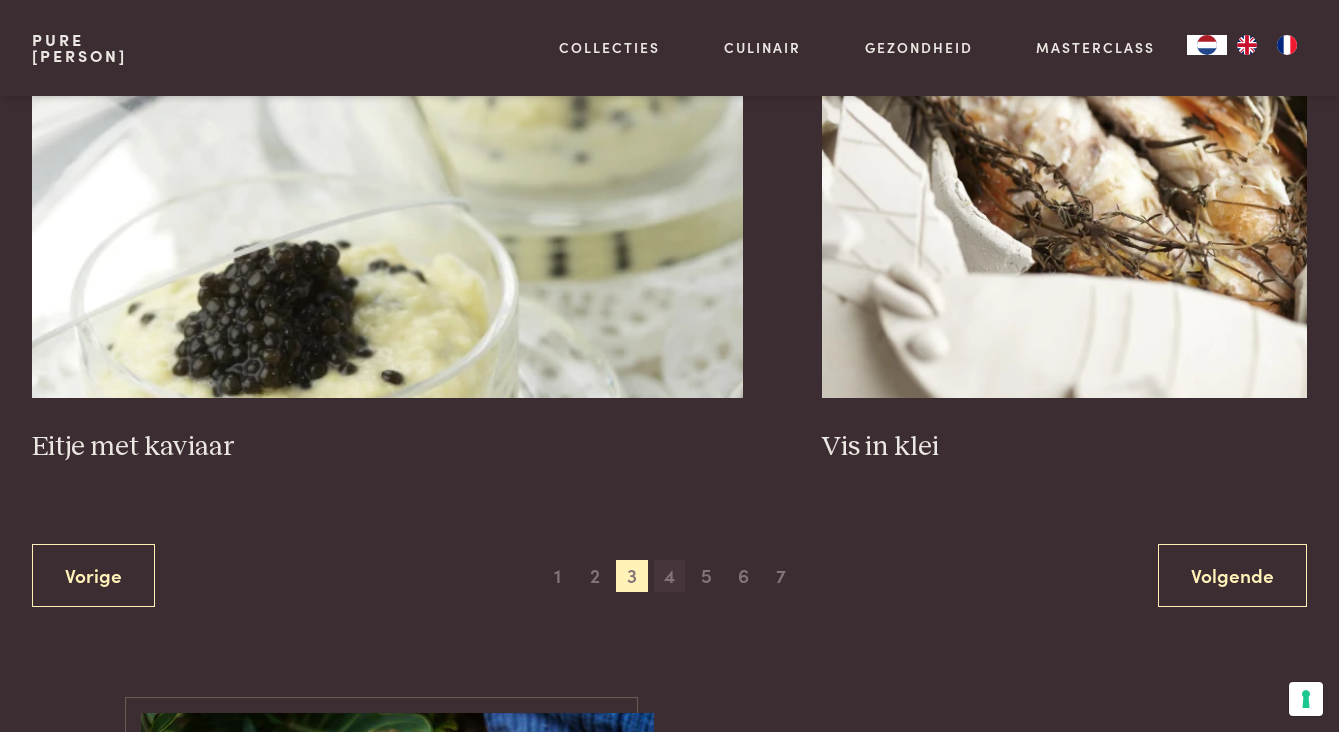 click on "4" at bounding box center [670, 576] 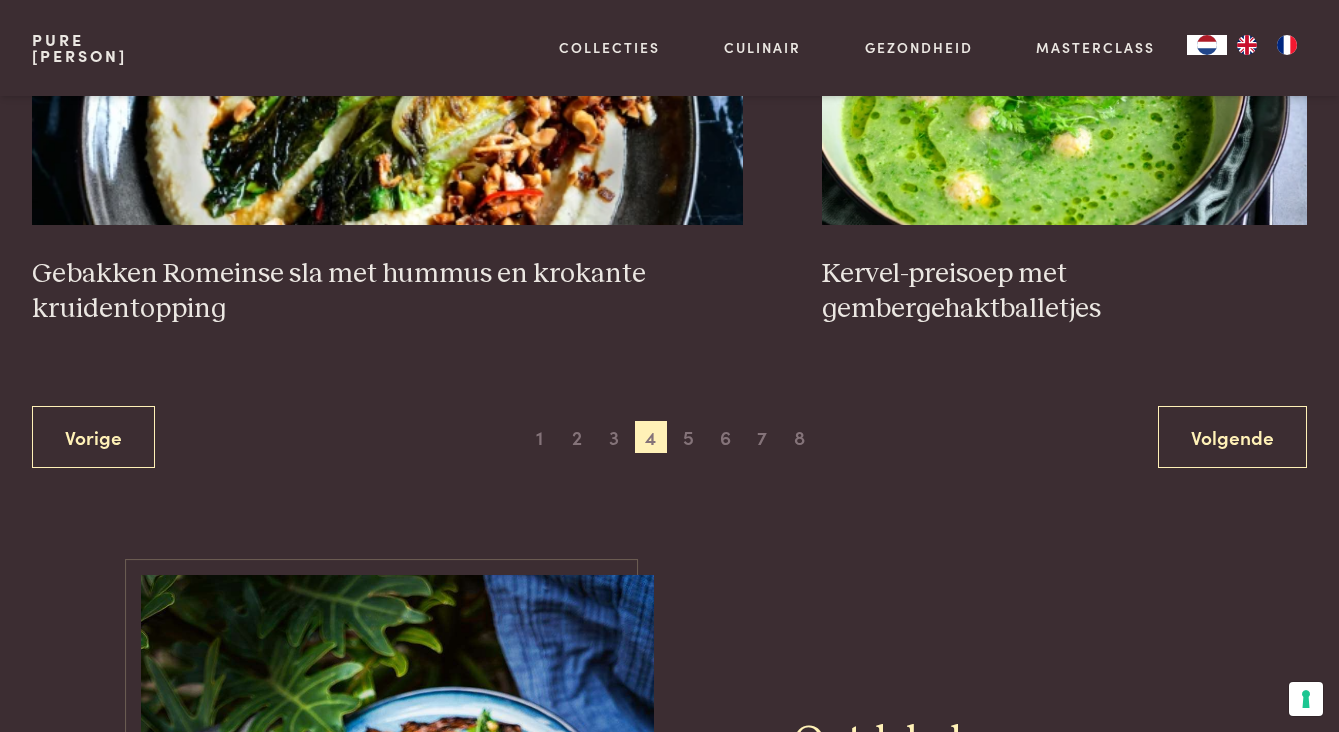 scroll, scrollTop: 3757, scrollLeft: 0, axis: vertical 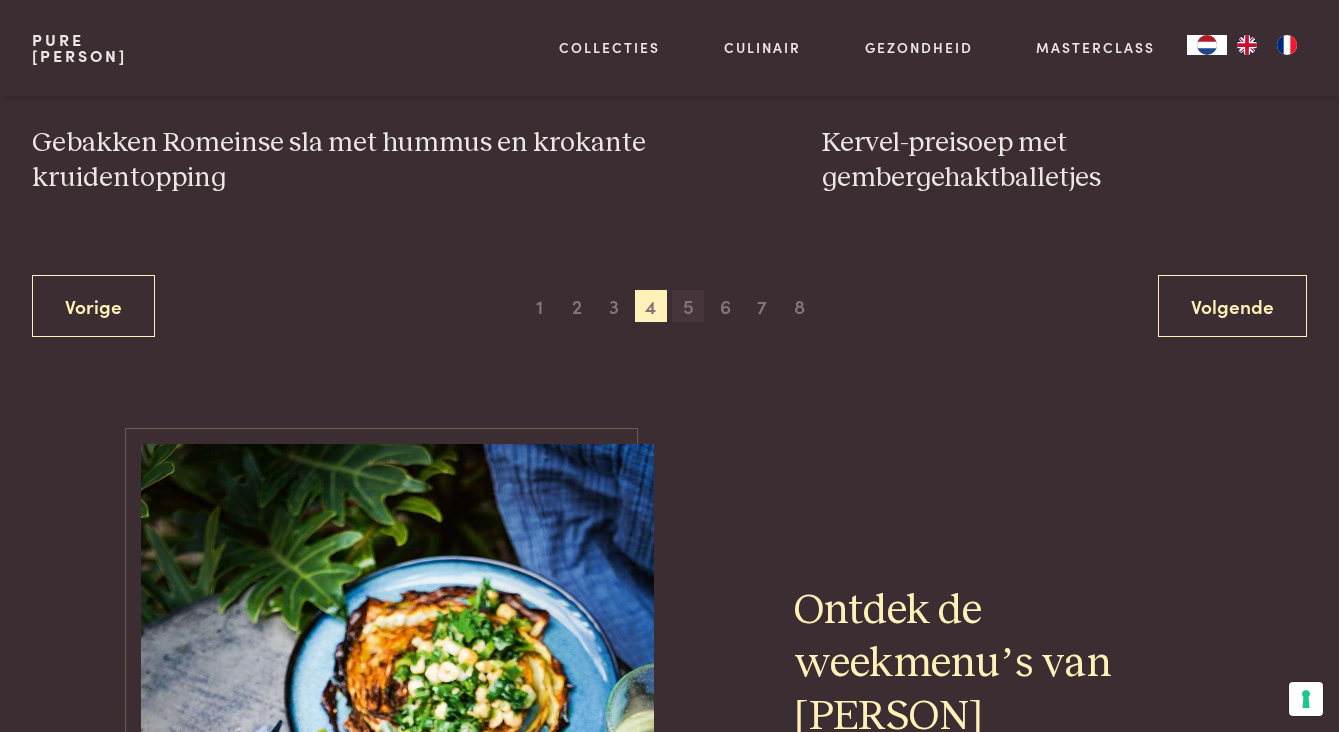 click on "5" at bounding box center (688, 306) 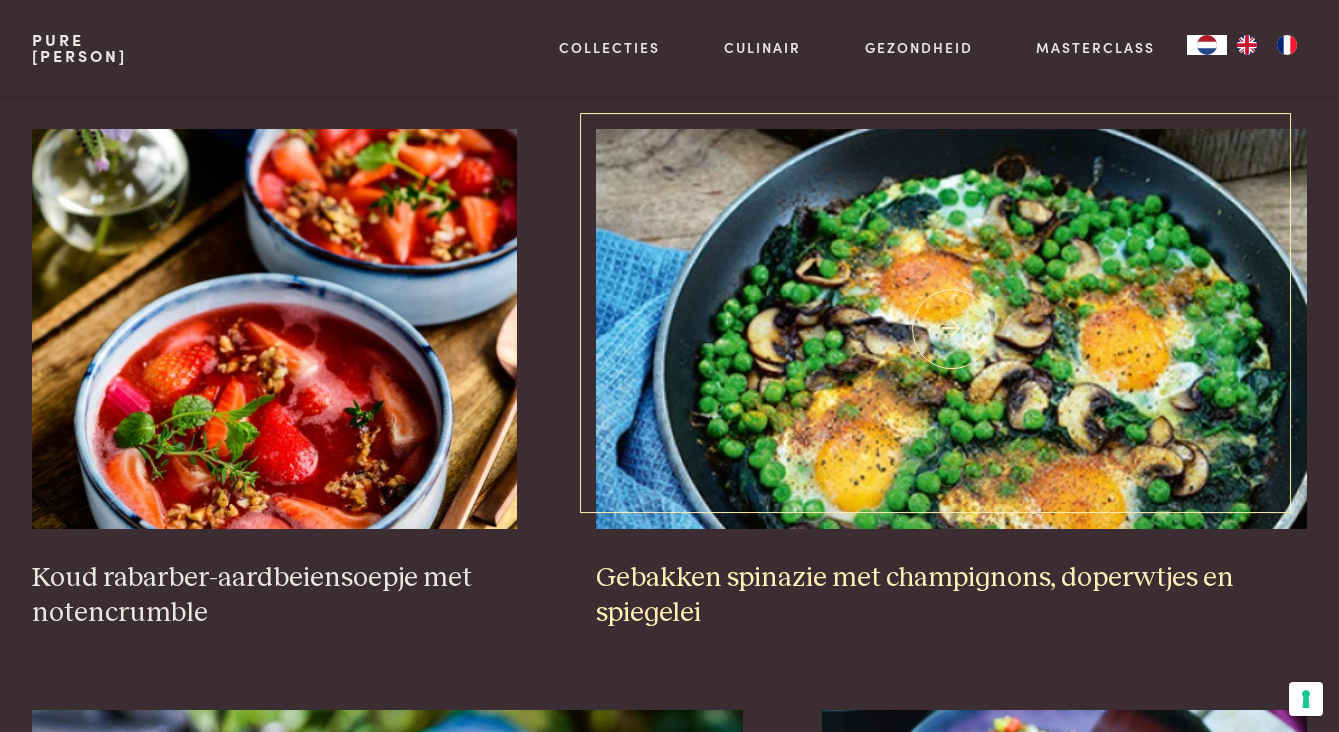 scroll, scrollTop: 1118, scrollLeft: 0, axis: vertical 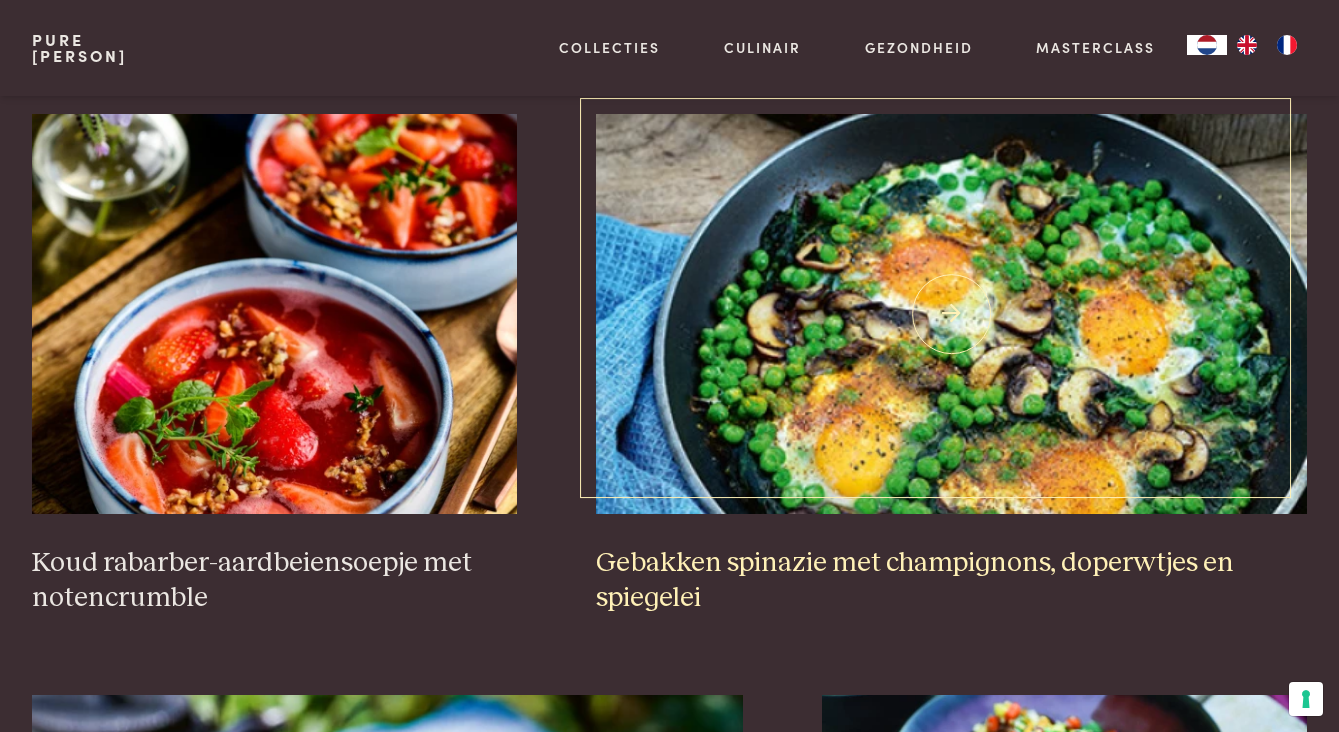click at bounding box center (951, 314) 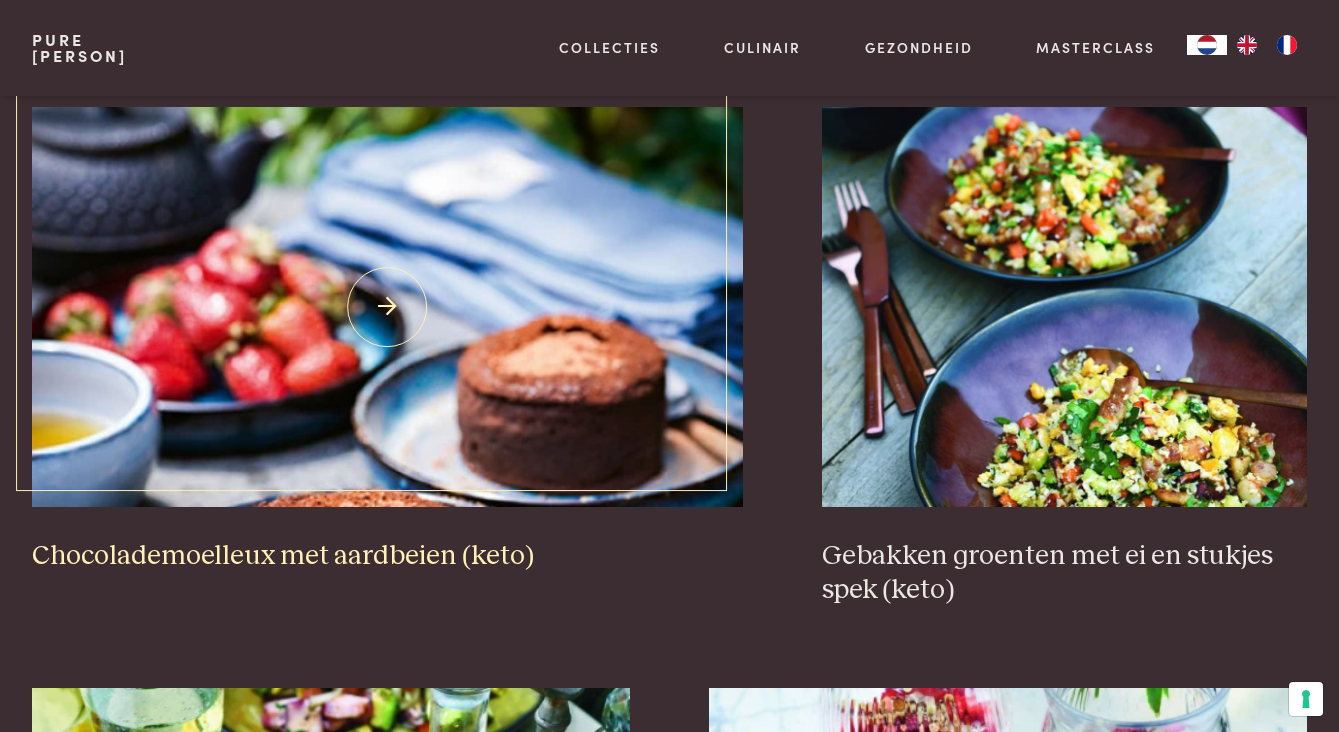 scroll, scrollTop: 1775, scrollLeft: 0, axis: vertical 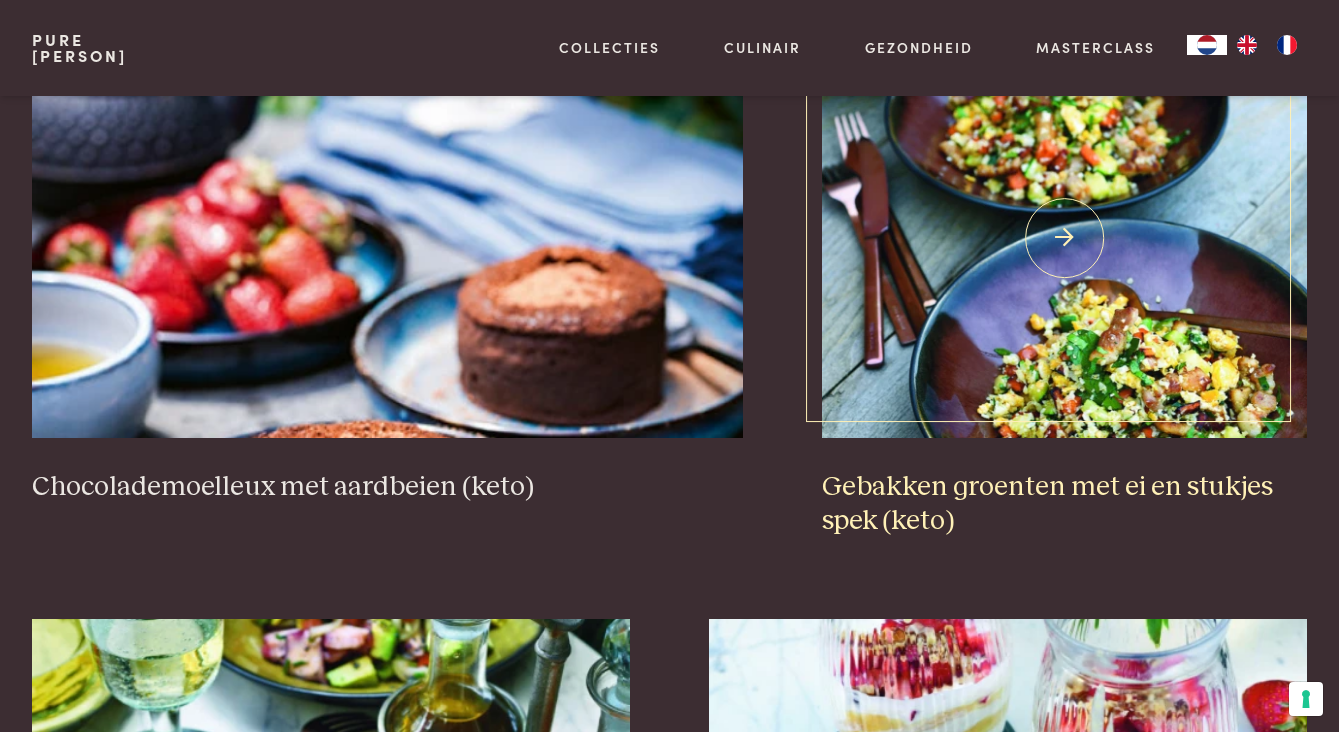 click at bounding box center (1064, 238) 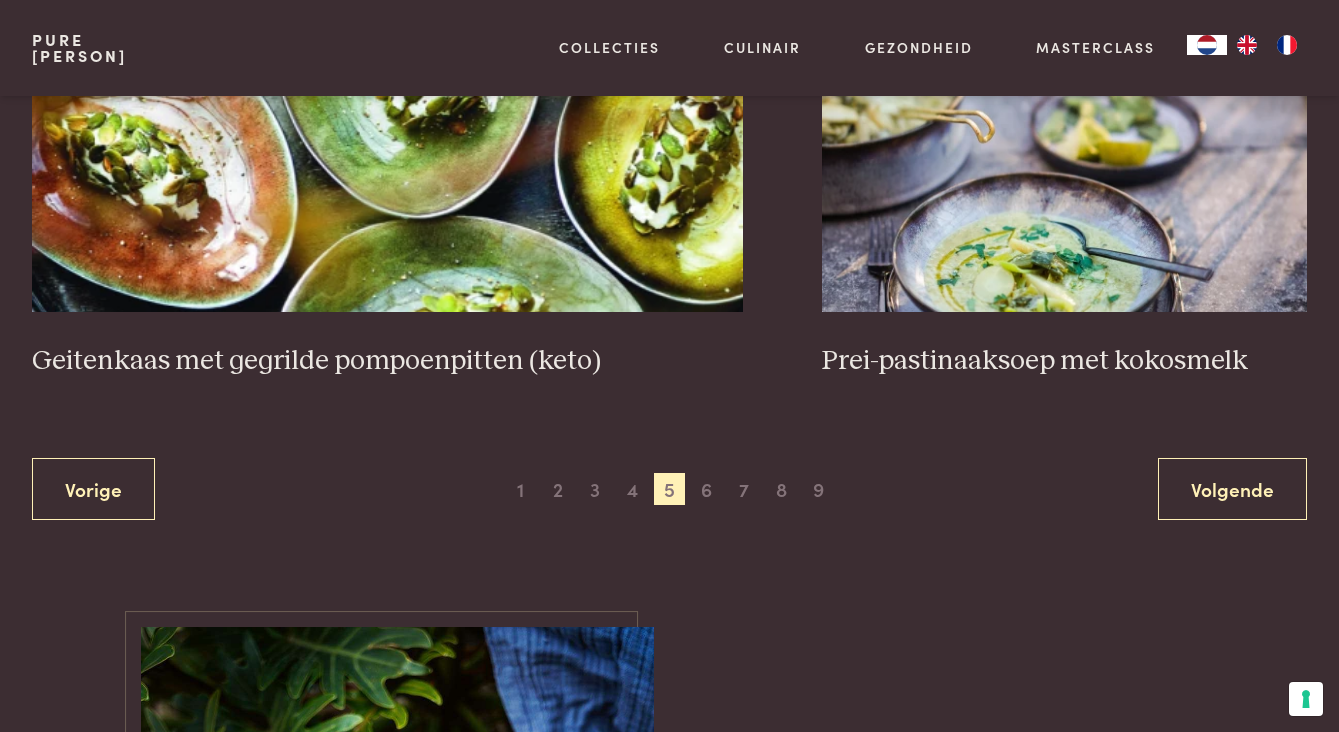 scroll, scrollTop: 3758, scrollLeft: 0, axis: vertical 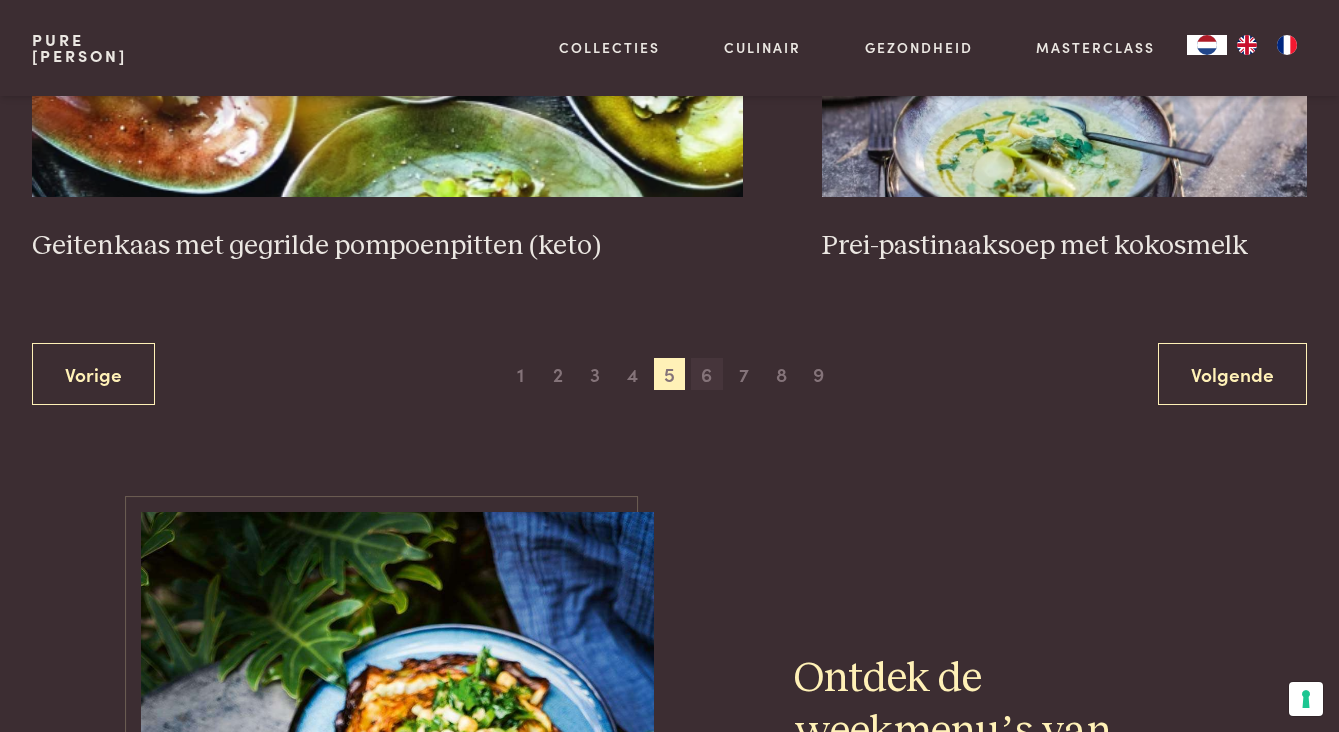 click on "6" at bounding box center (707, 374) 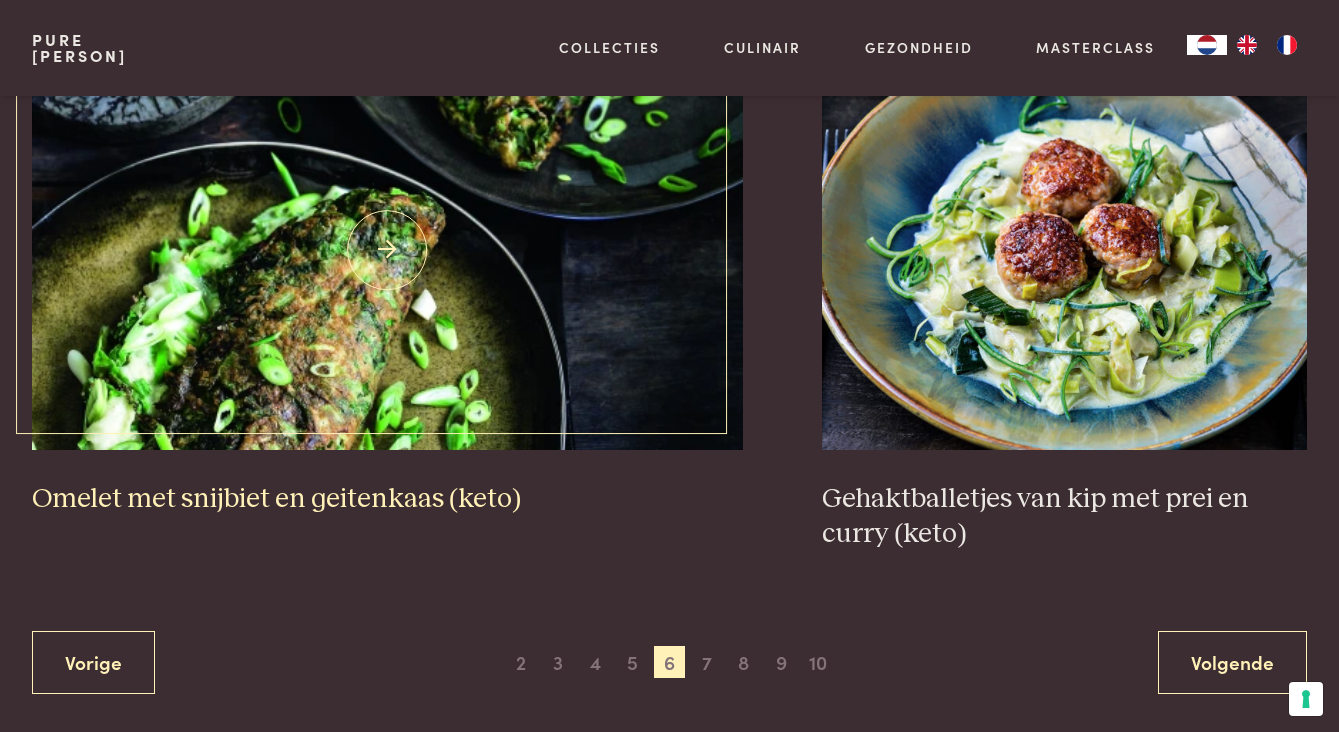 scroll, scrollTop: 3562, scrollLeft: 0, axis: vertical 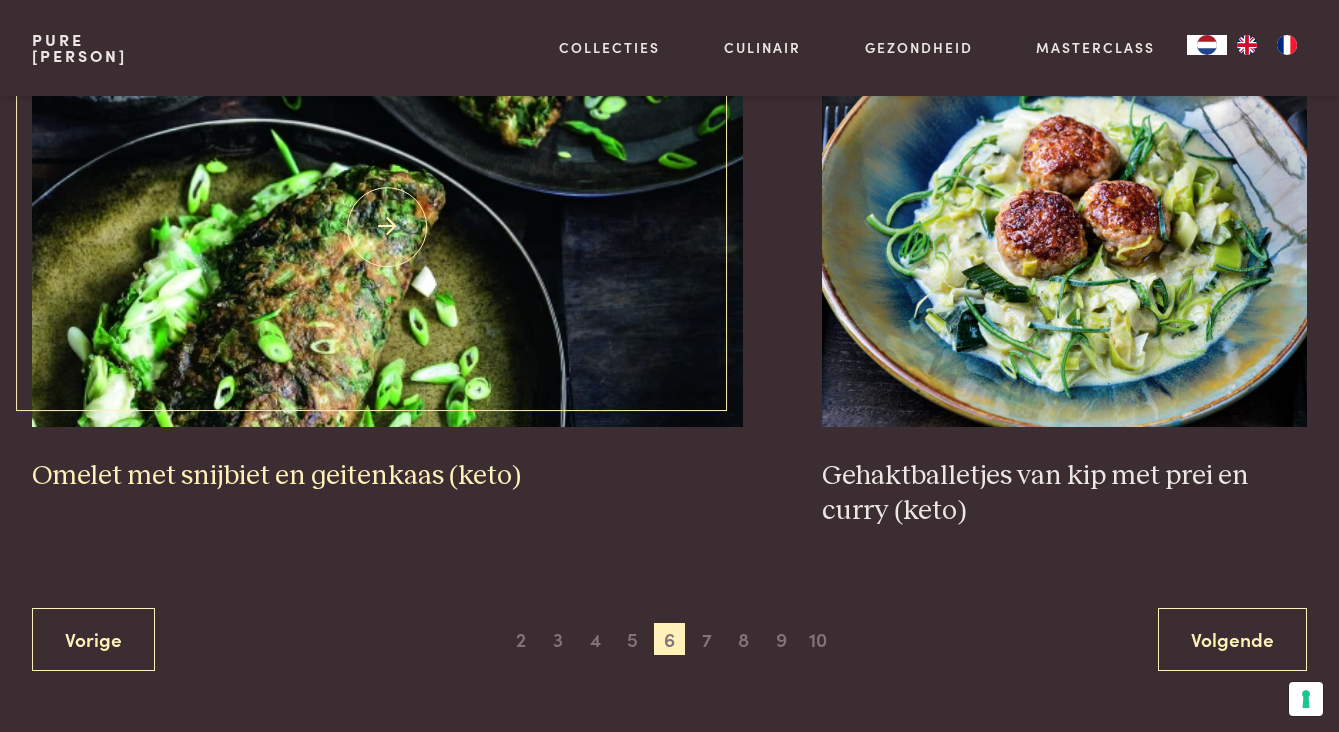 click at bounding box center [387, 227] 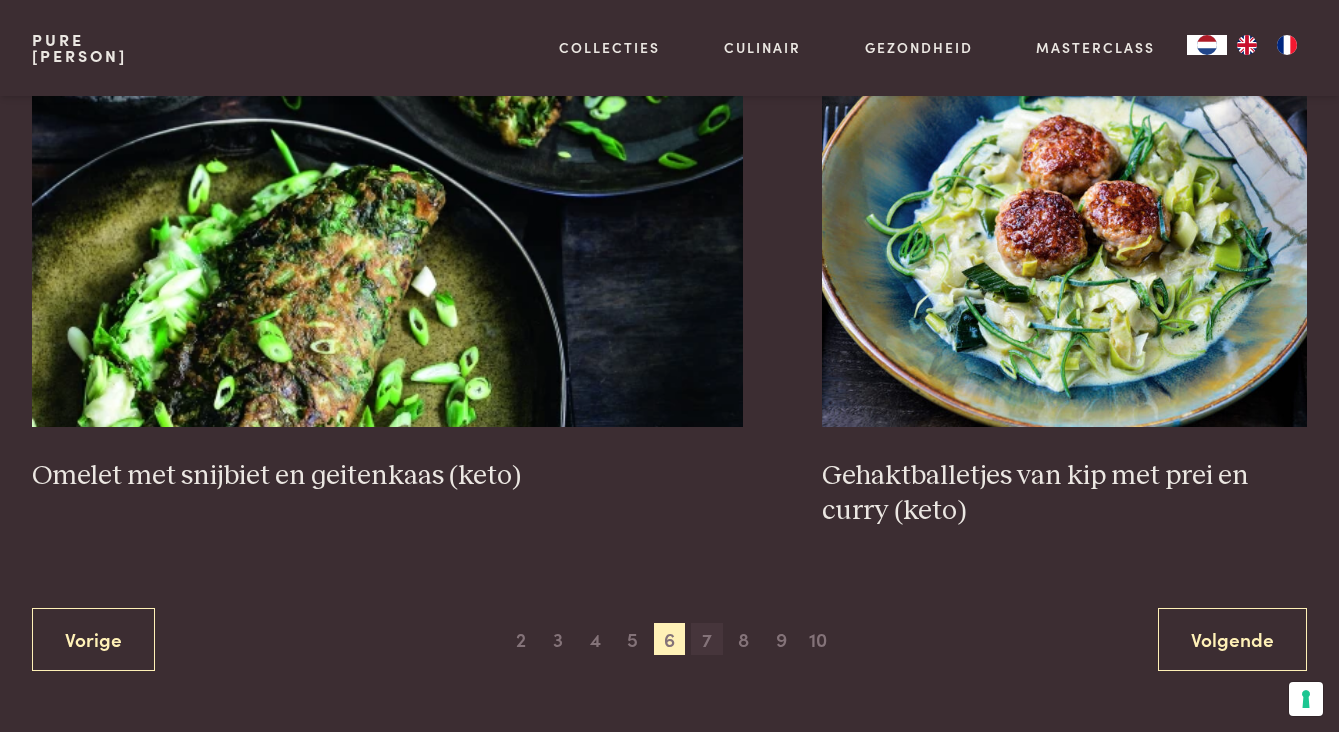 click on "7" at bounding box center (707, 639) 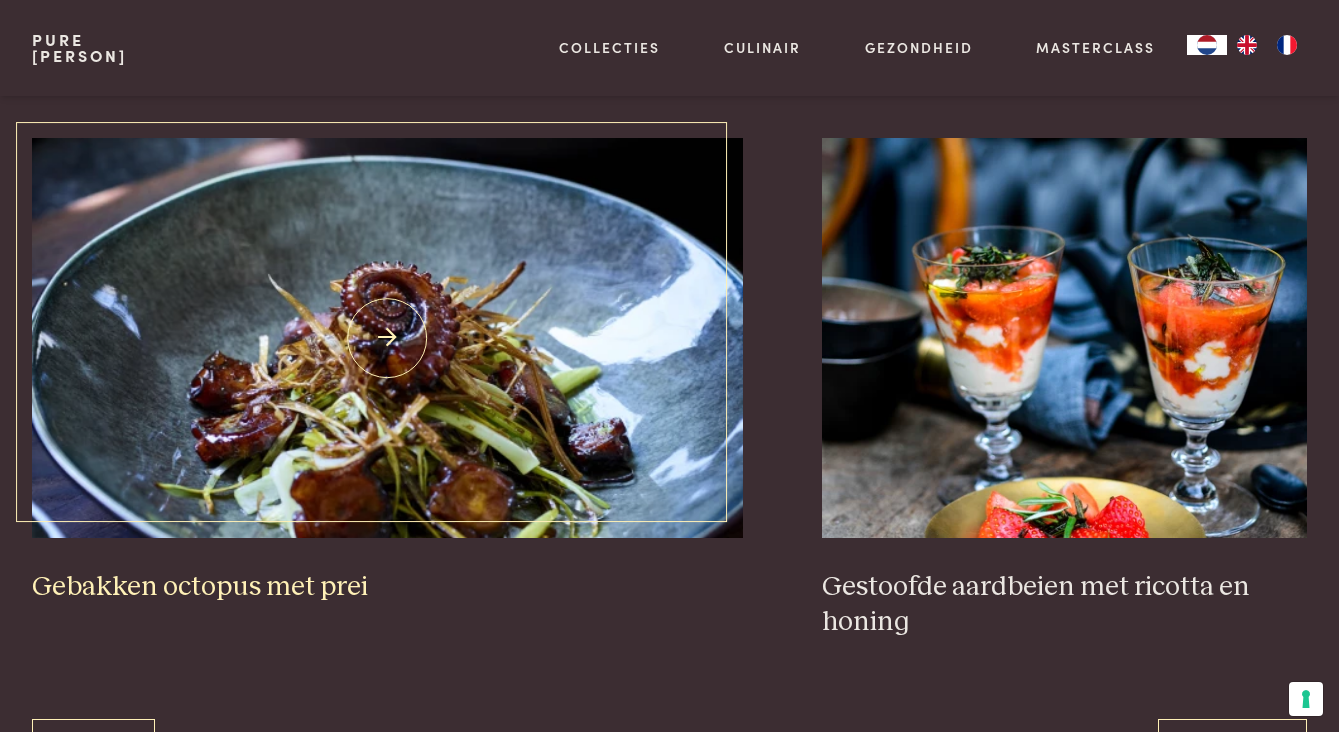 scroll, scrollTop: 3540, scrollLeft: 0, axis: vertical 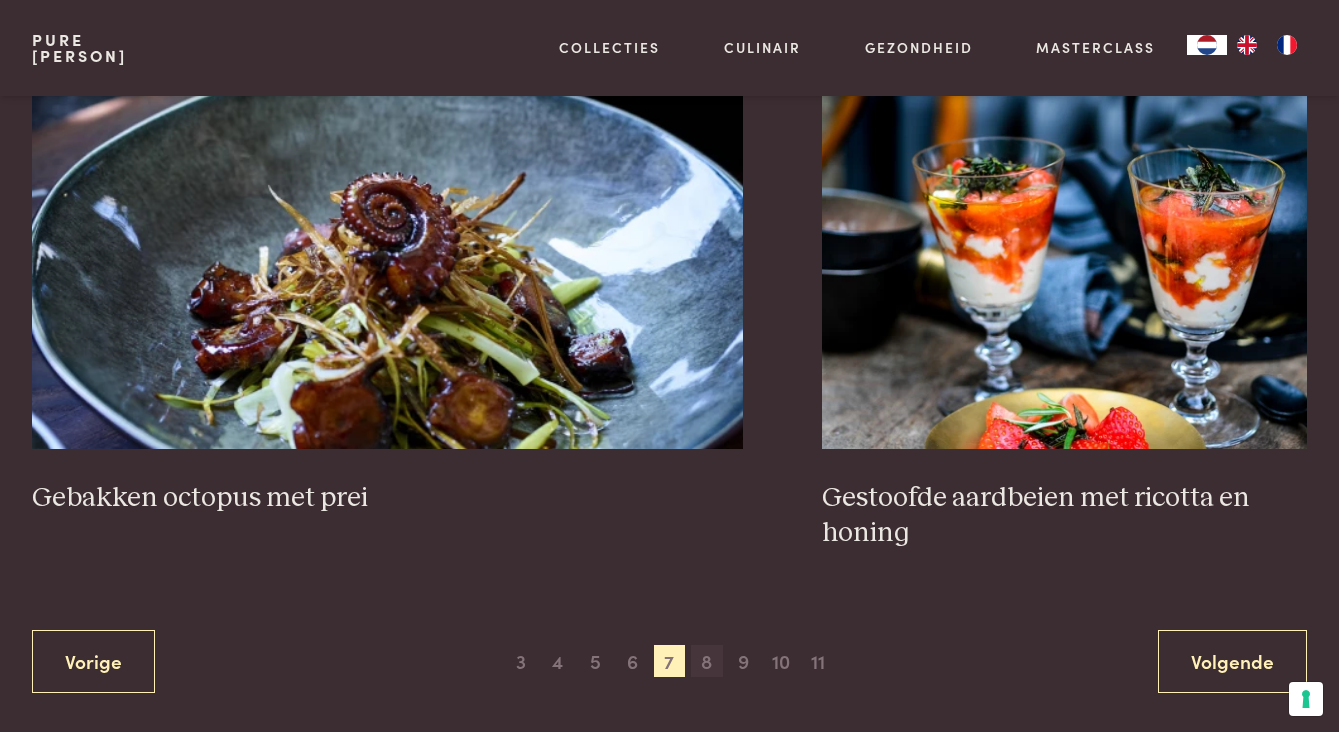 click on "8" at bounding box center [707, 661] 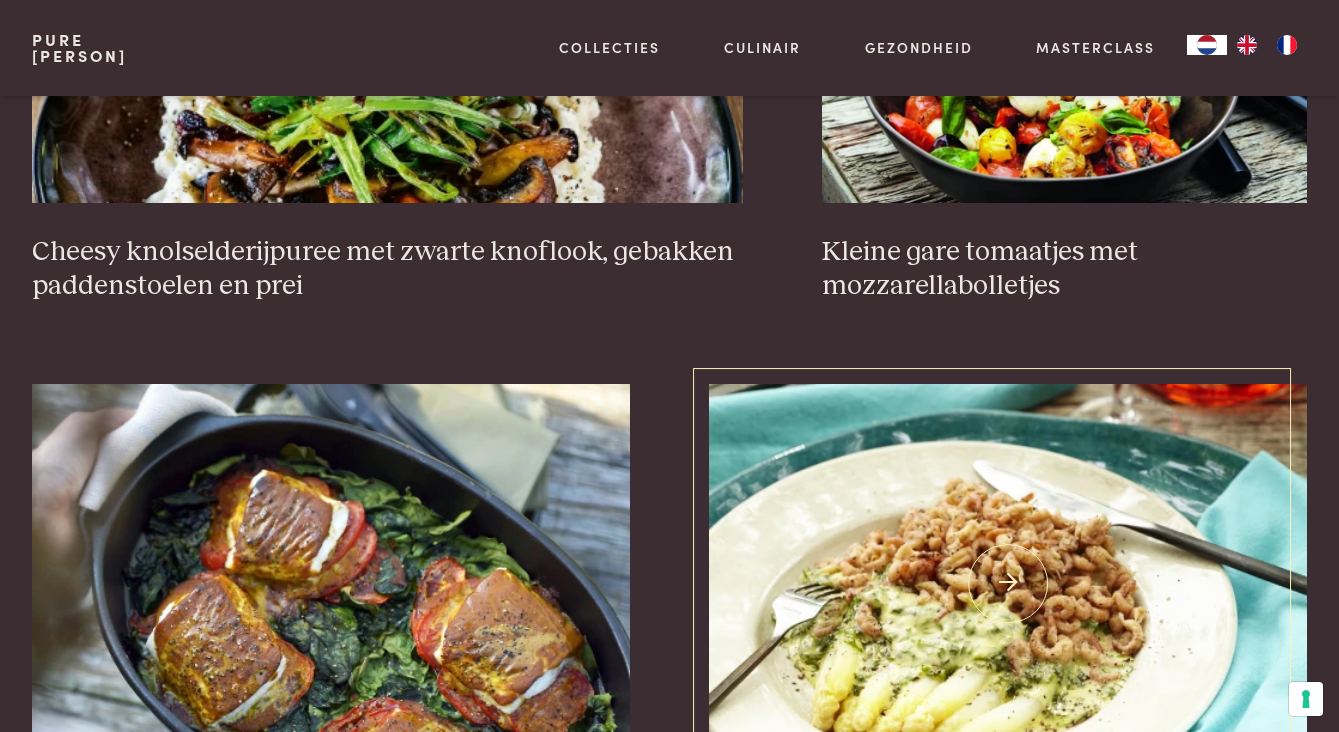 scroll, scrollTop: 1900, scrollLeft: 0, axis: vertical 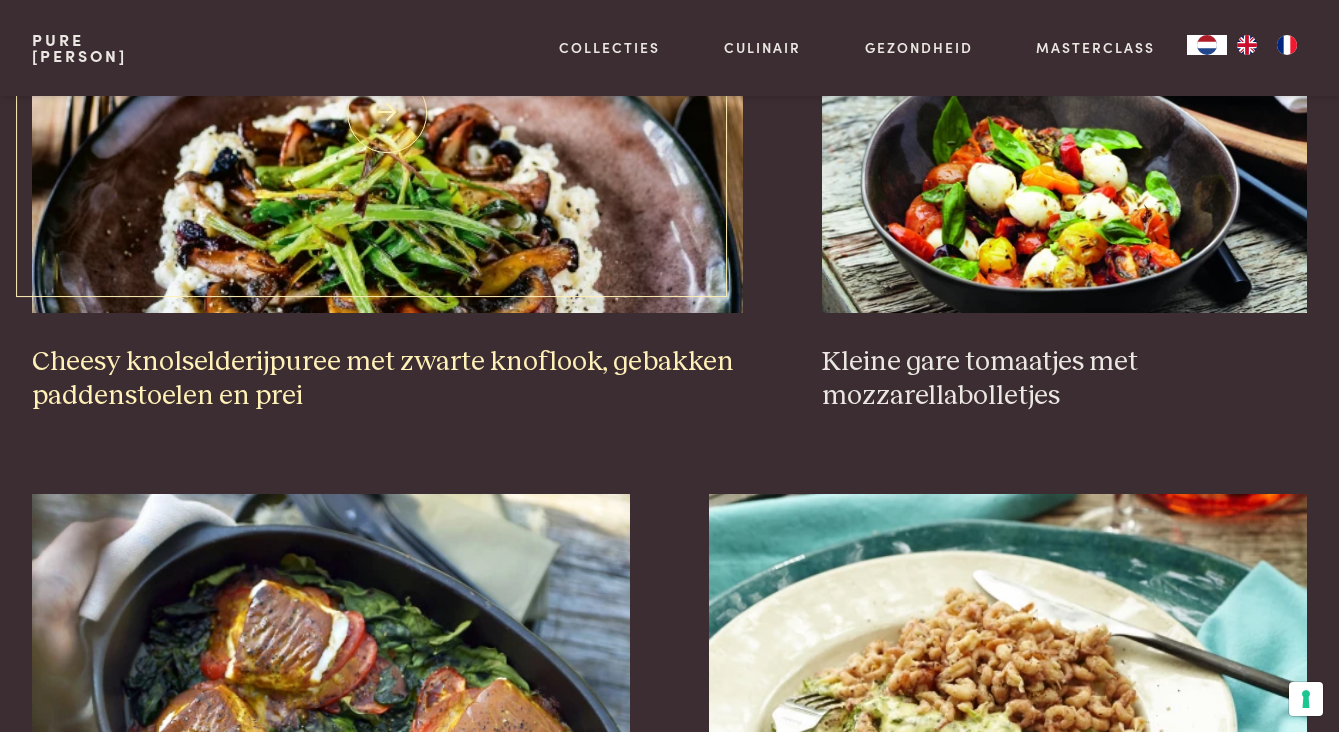 click at bounding box center (387, 113) 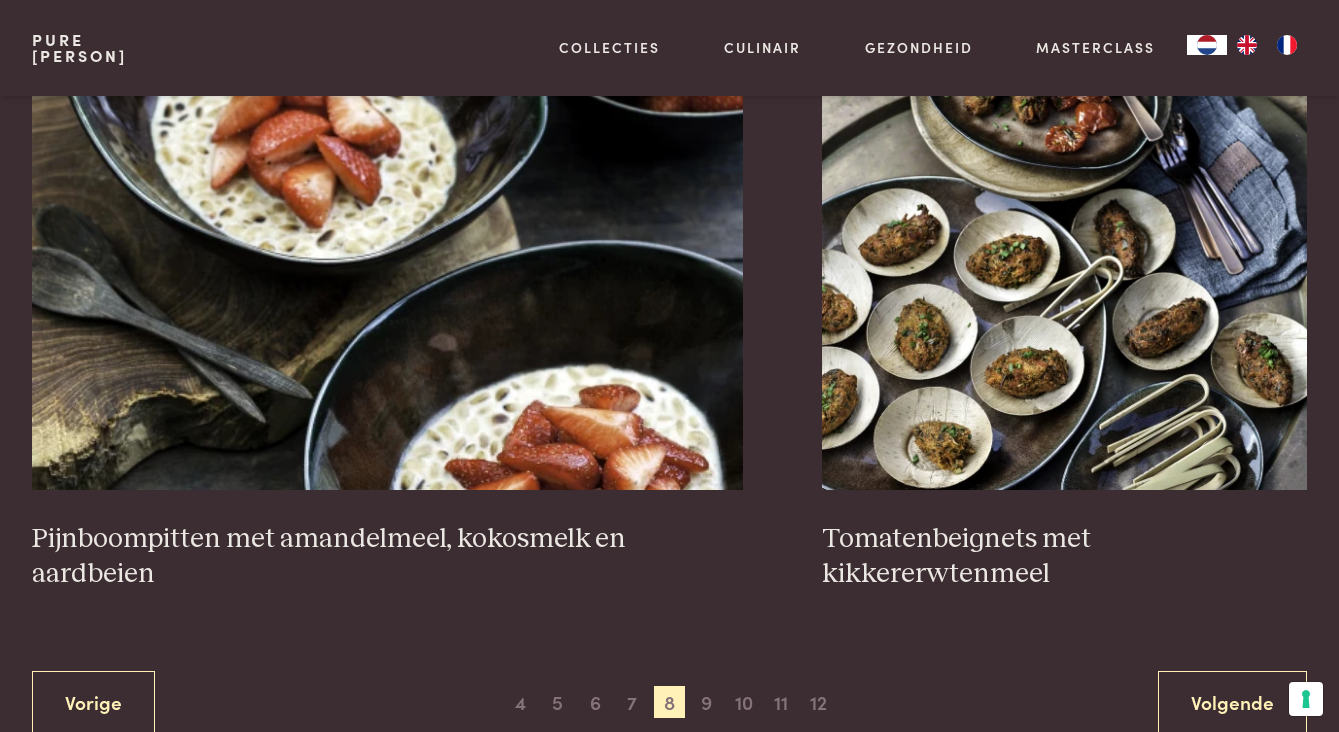 scroll, scrollTop: 3531, scrollLeft: 0, axis: vertical 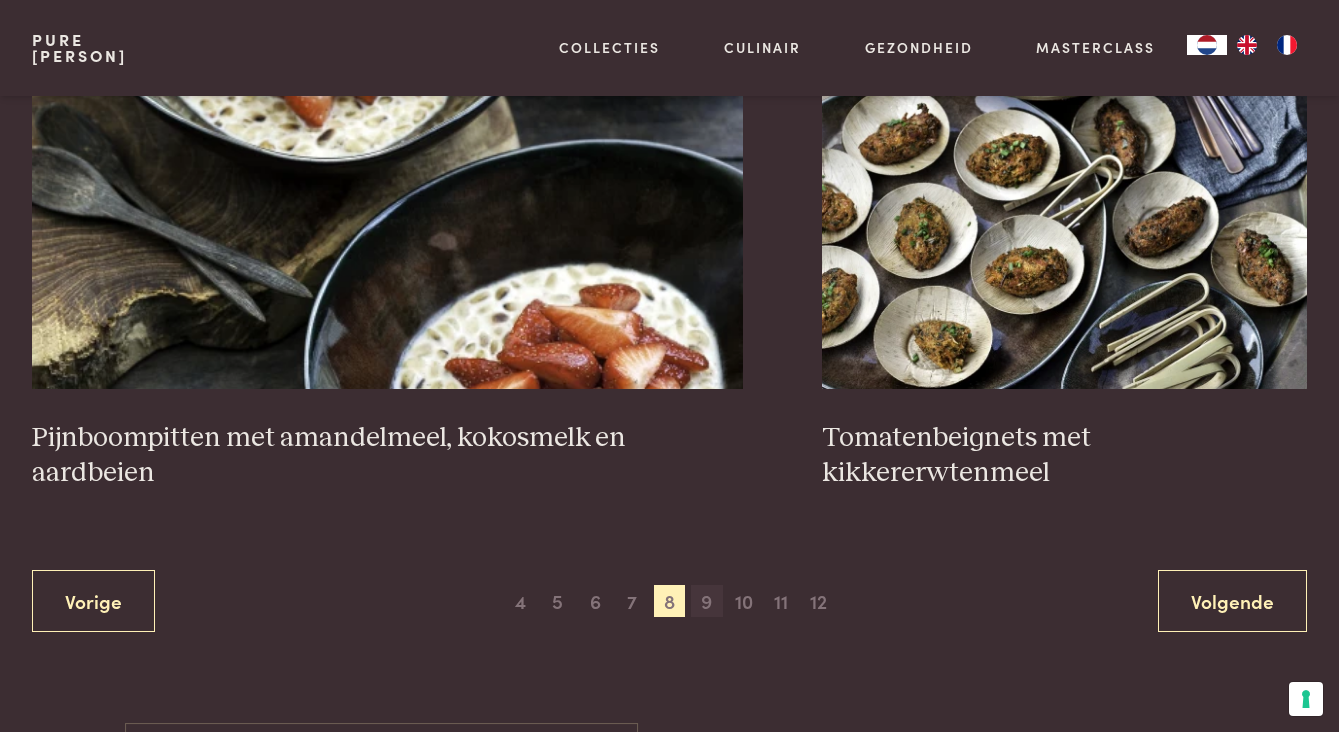 click on "9" at bounding box center [707, 601] 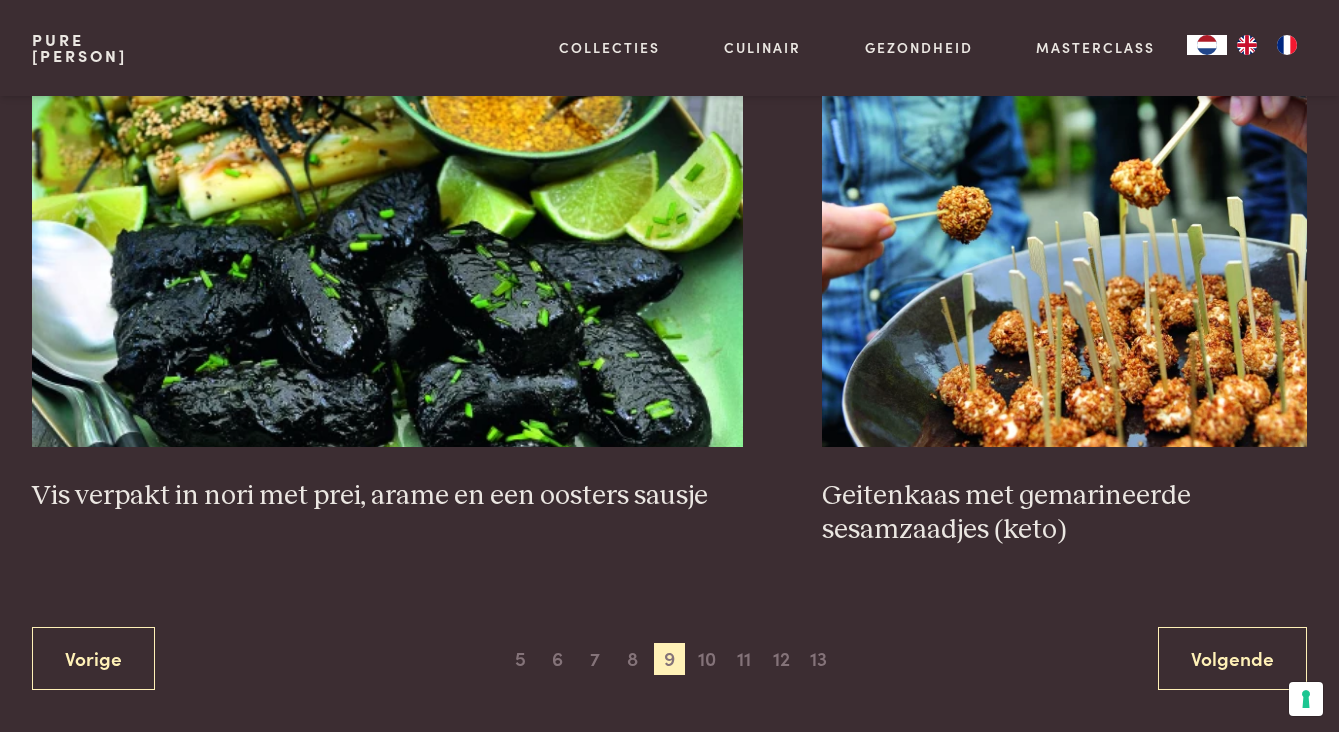 scroll, scrollTop: 3512, scrollLeft: 0, axis: vertical 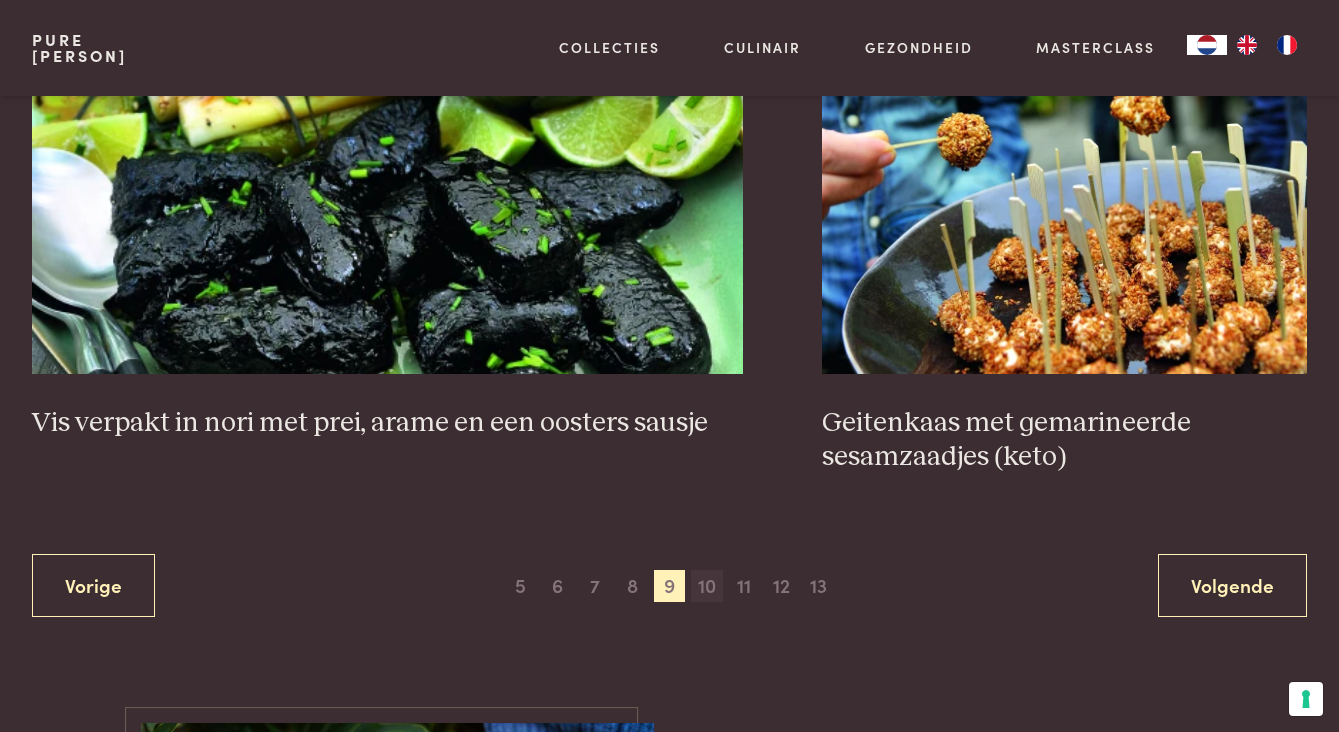 click on "10" at bounding box center [707, 586] 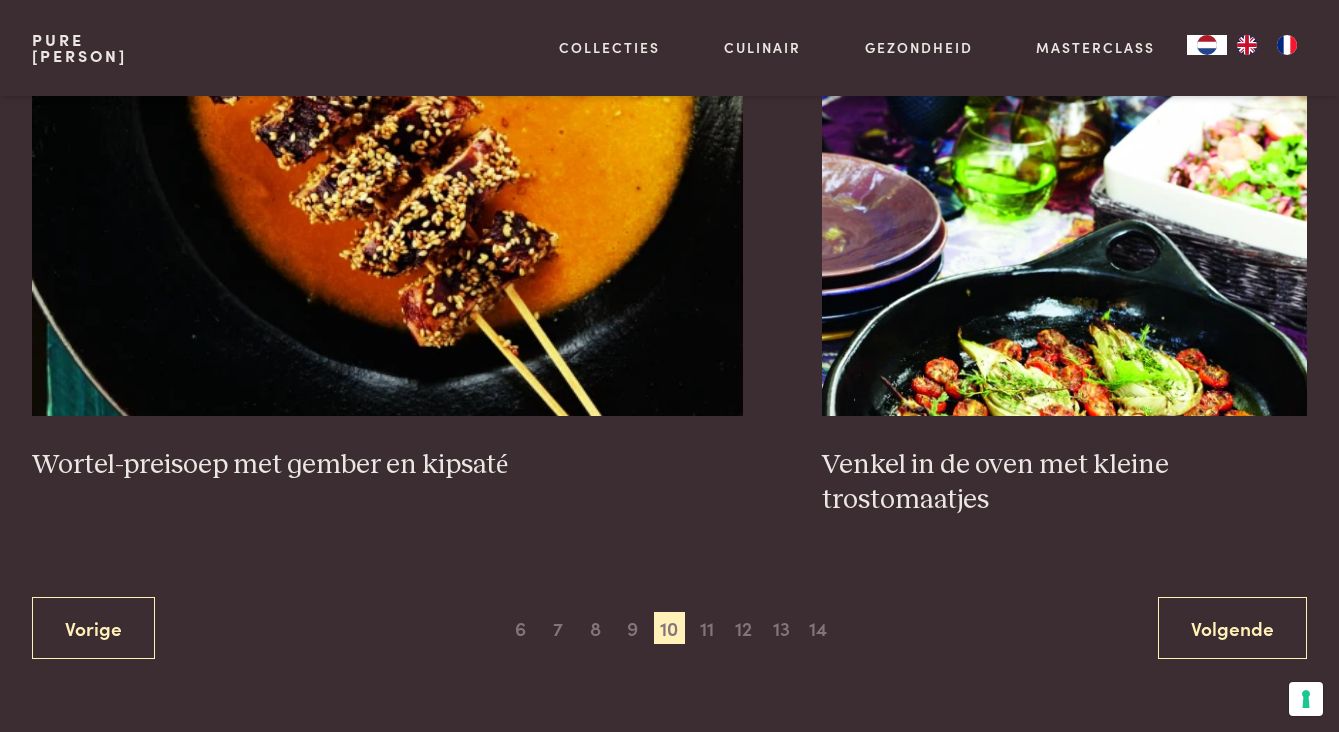 scroll, scrollTop: 3511, scrollLeft: 0, axis: vertical 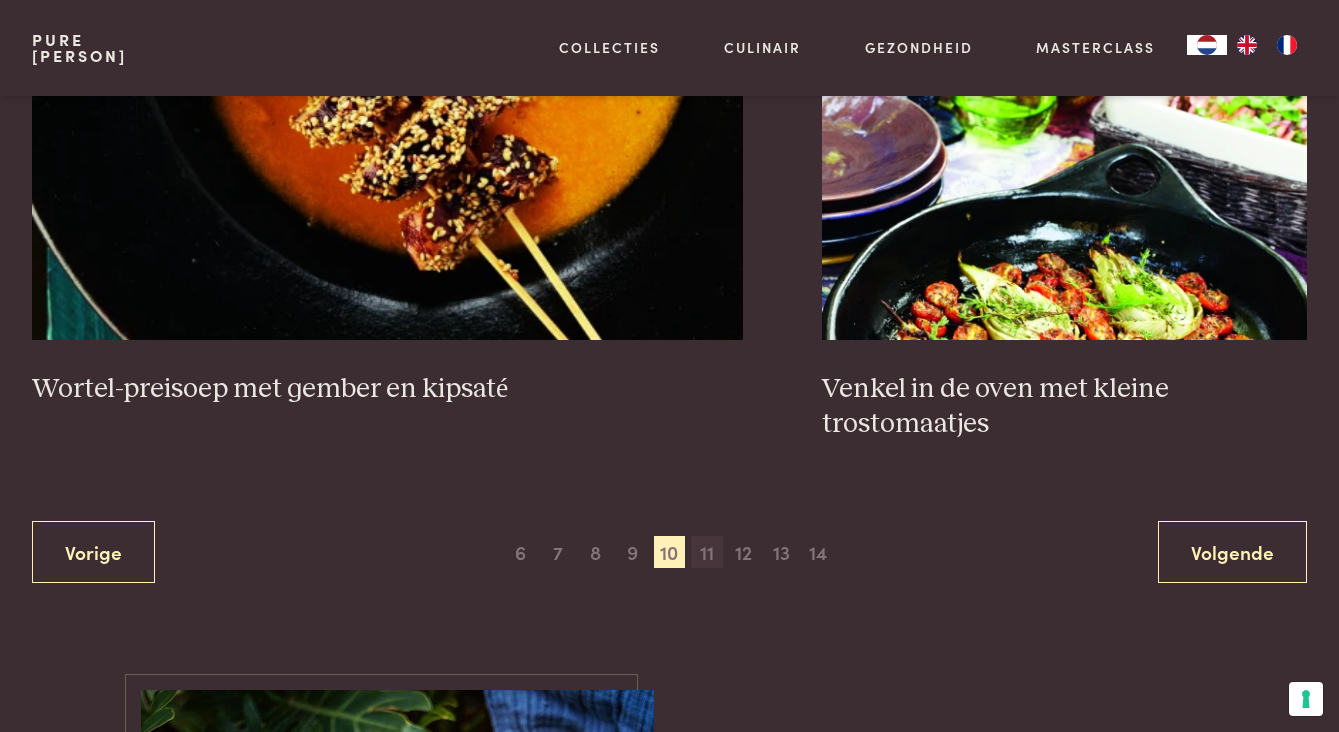 click on "11" at bounding box center (707, 552) 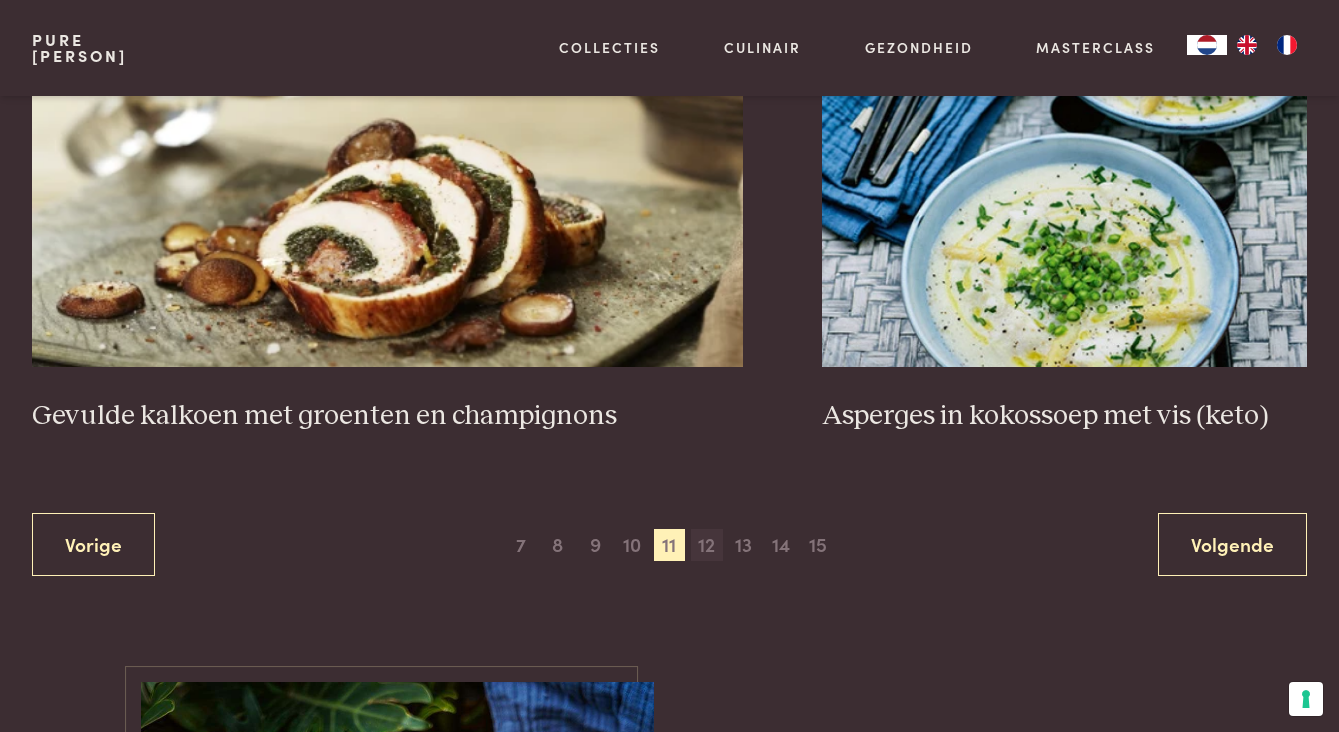scroll, scrollTop: 3642, scrollLeft: 0, axis: vertical 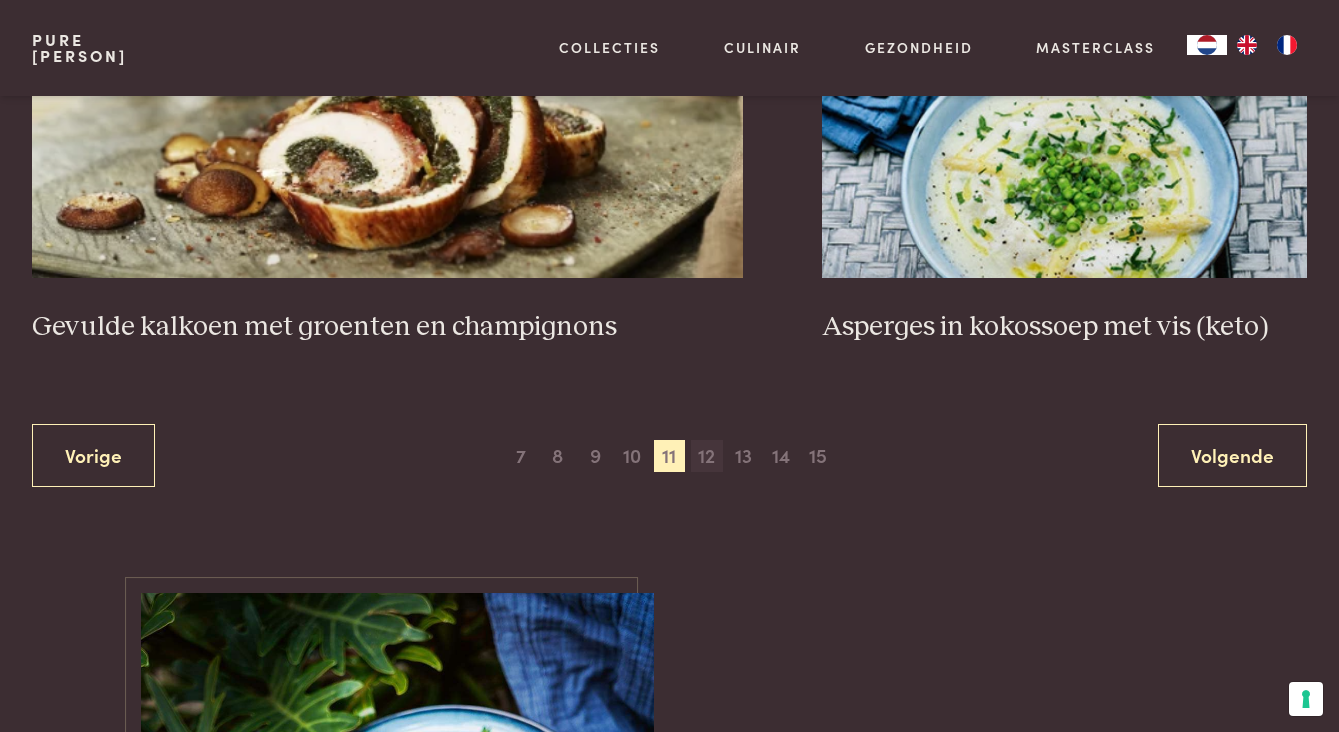 click on "12" at bounding box center [707, 456] 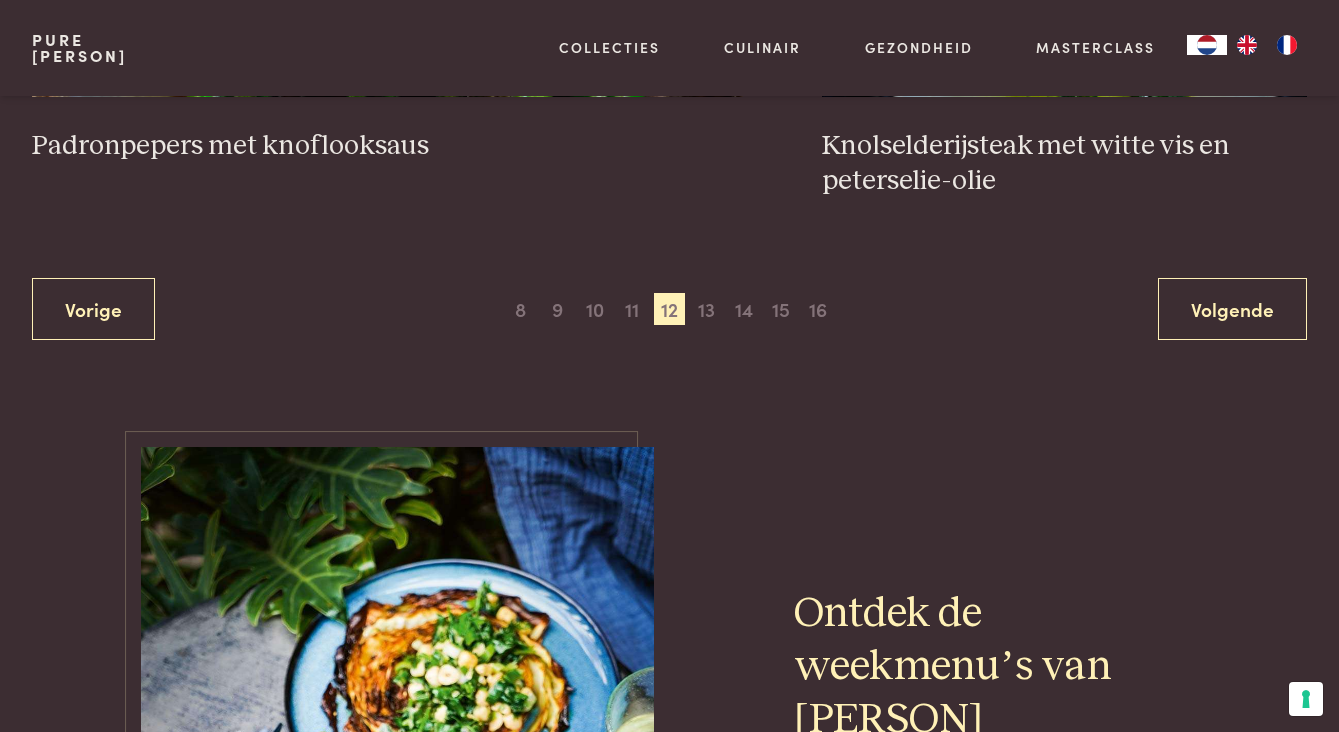 scroll, scrollTop: 3827, scrollLeft: 0, axis: vertical 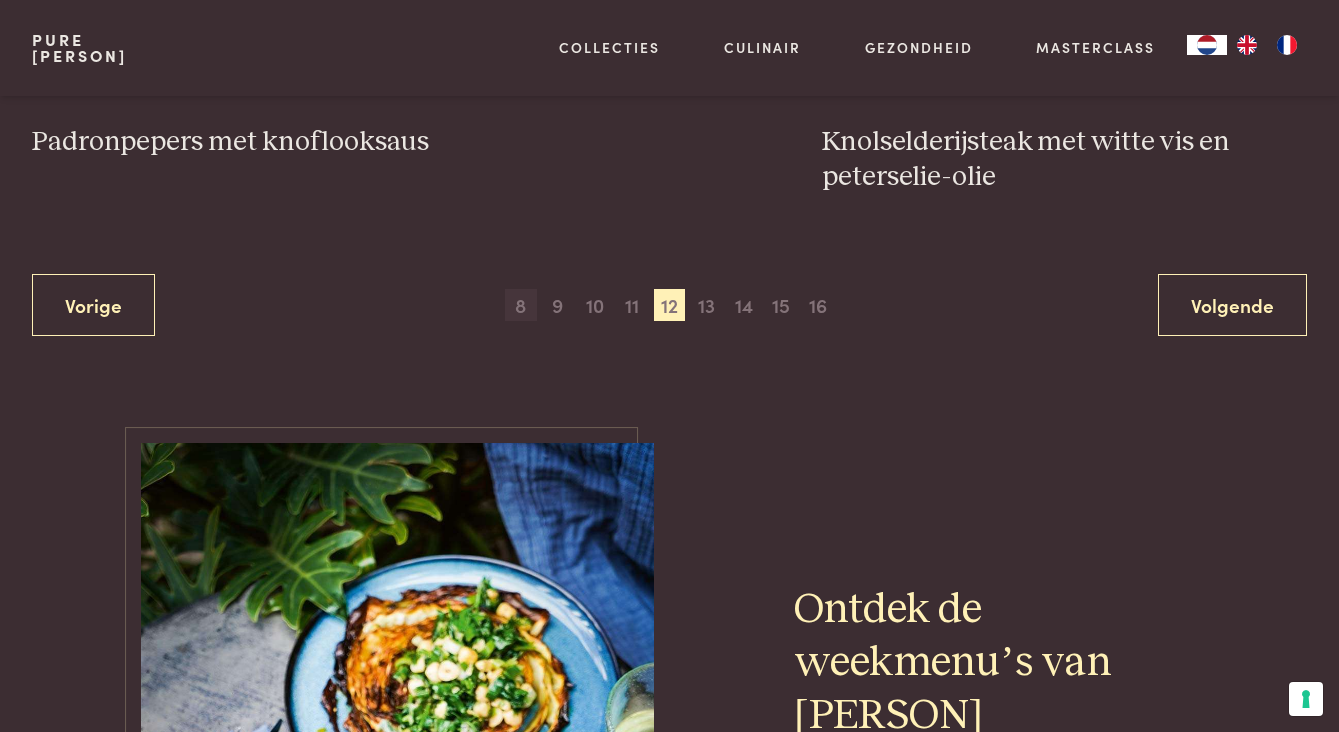 click on "8" at bounding box center (521, 305) 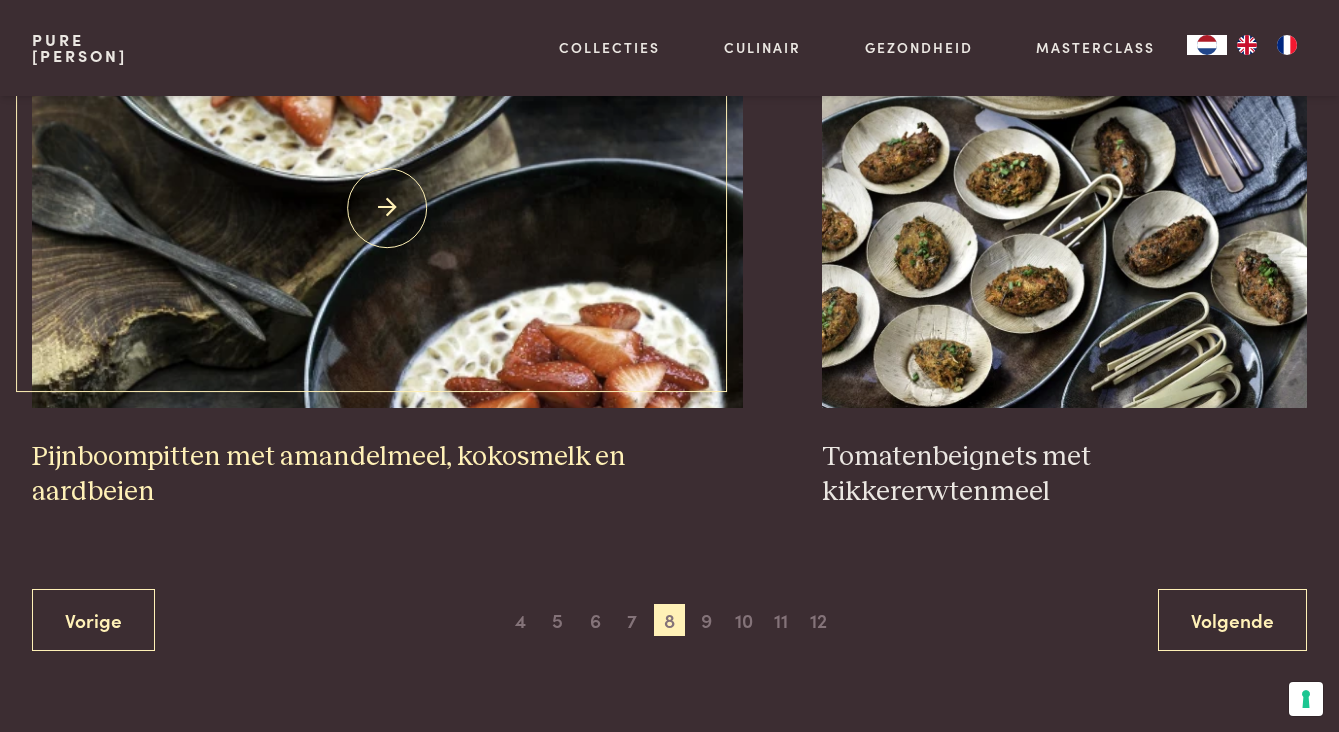 scroll, scrollTop: 3609, scrollLeft: 0, axis: vertical 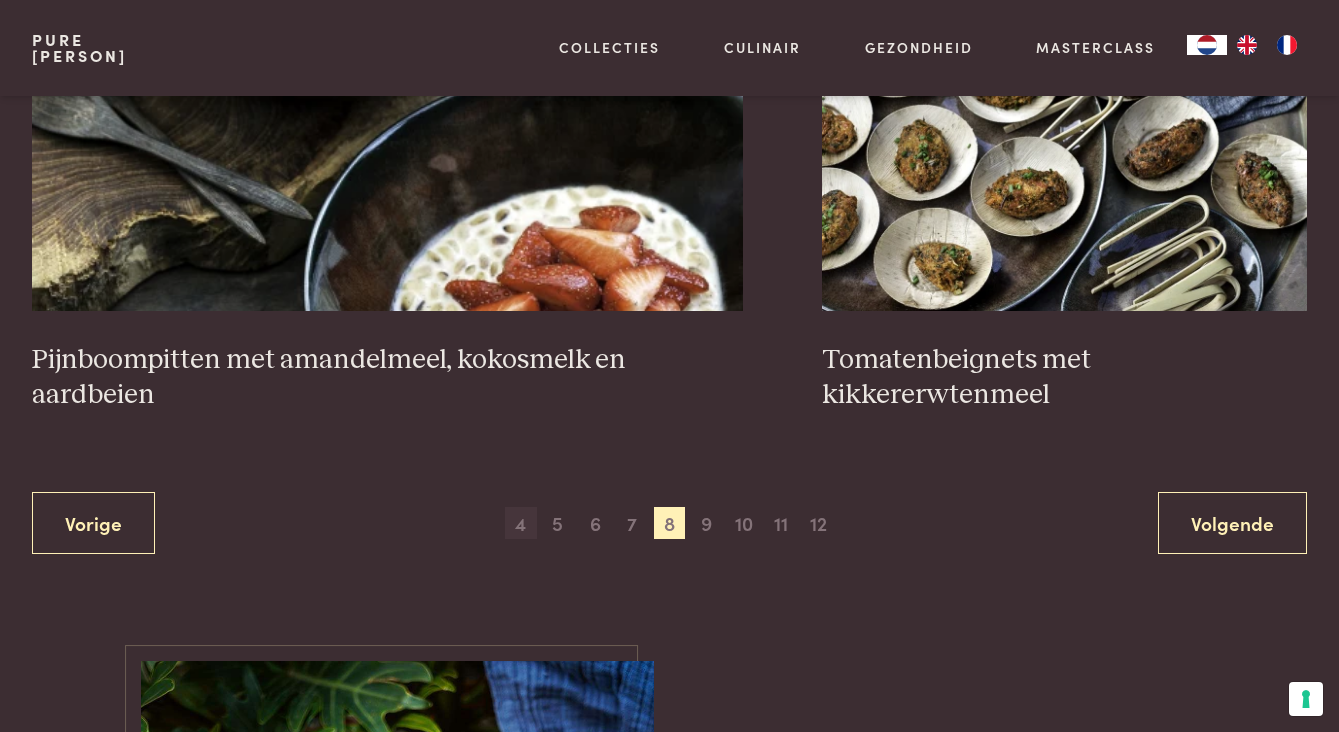 click on "4" at bounding box center (521, 523) 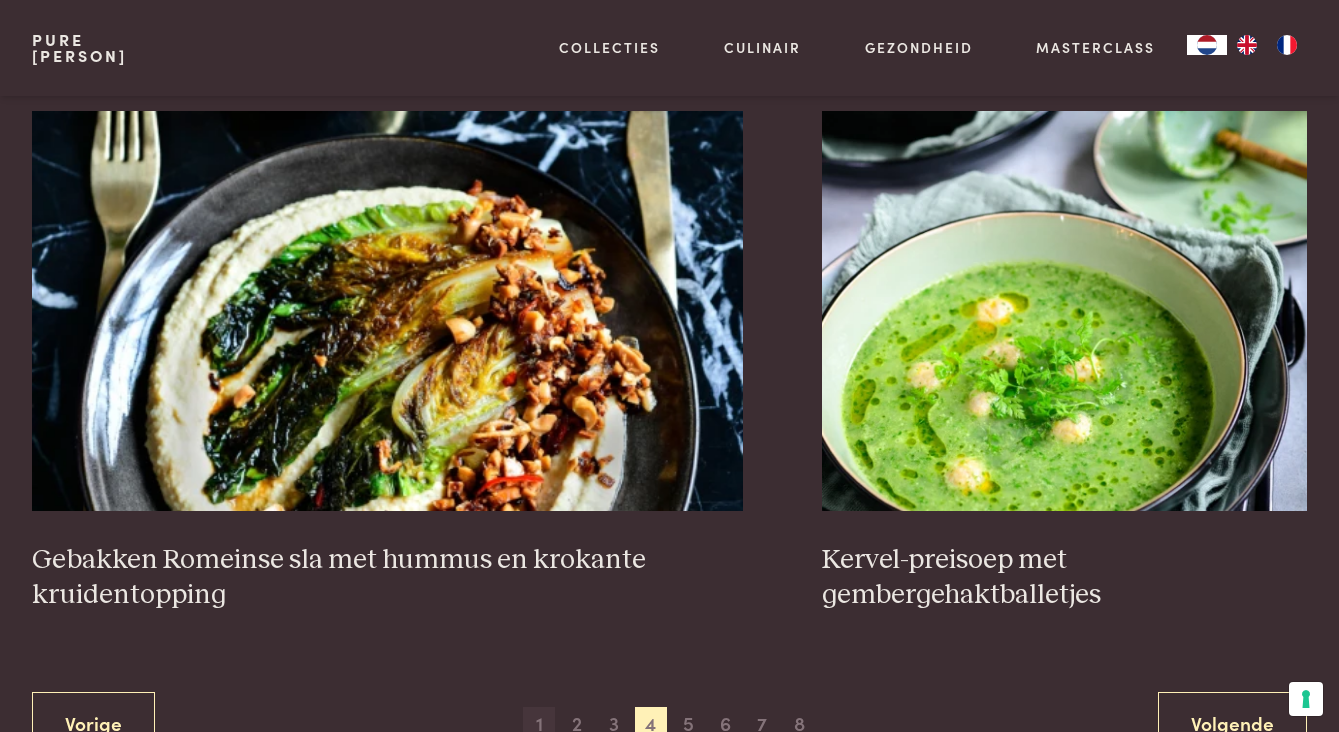 scroll, scrollTop: 3539, scrollLeft: 0, axis: vertical 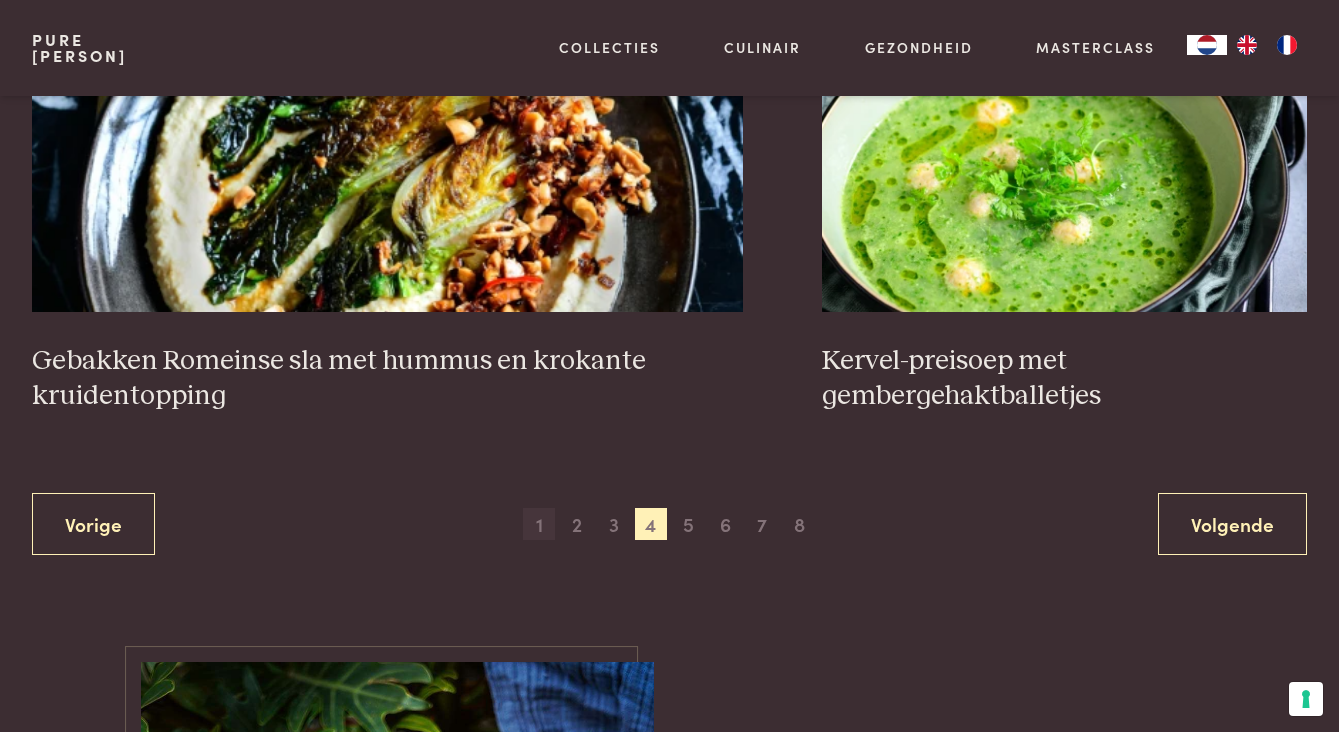 click on "1" at bounding box center (539, 524) 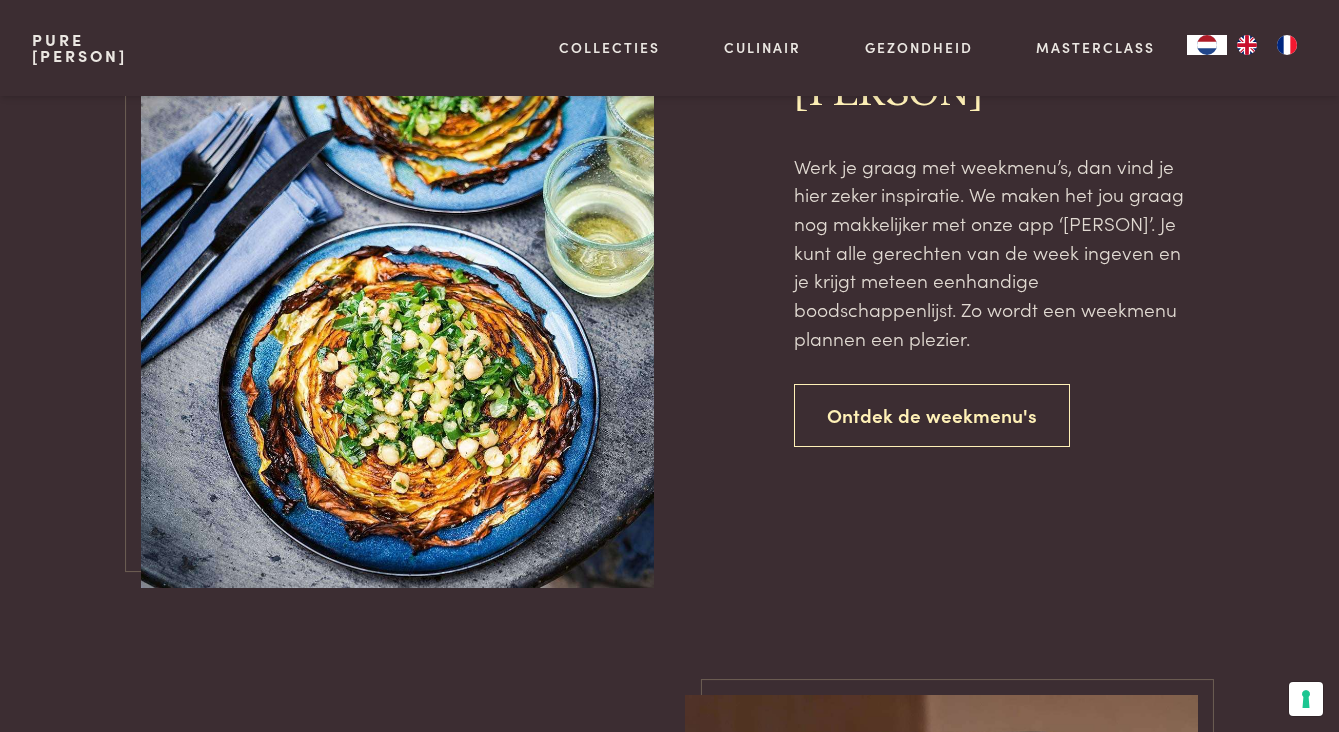 scroll, scrollTop: 4553, scrollLeft: 0, axis: vertical 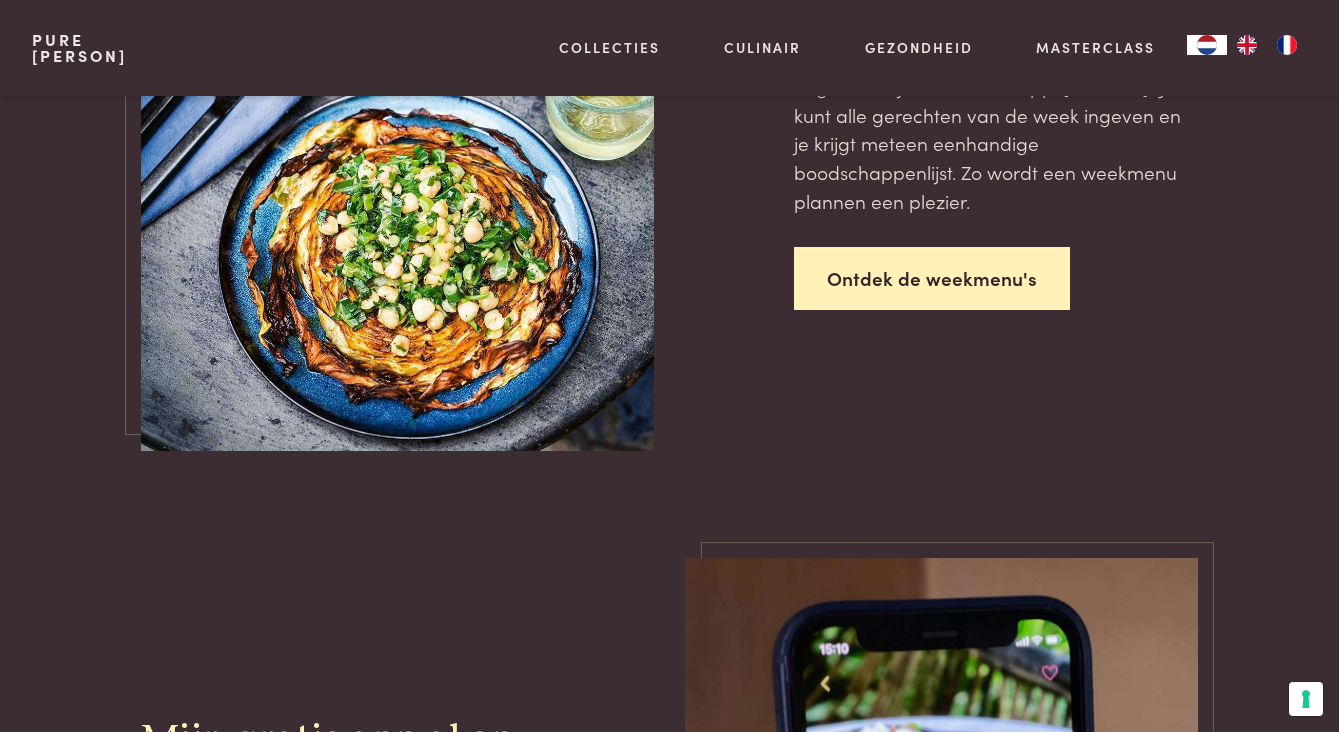 click on "Ontdek de weekmenu's" at bounding box center (932, 278) 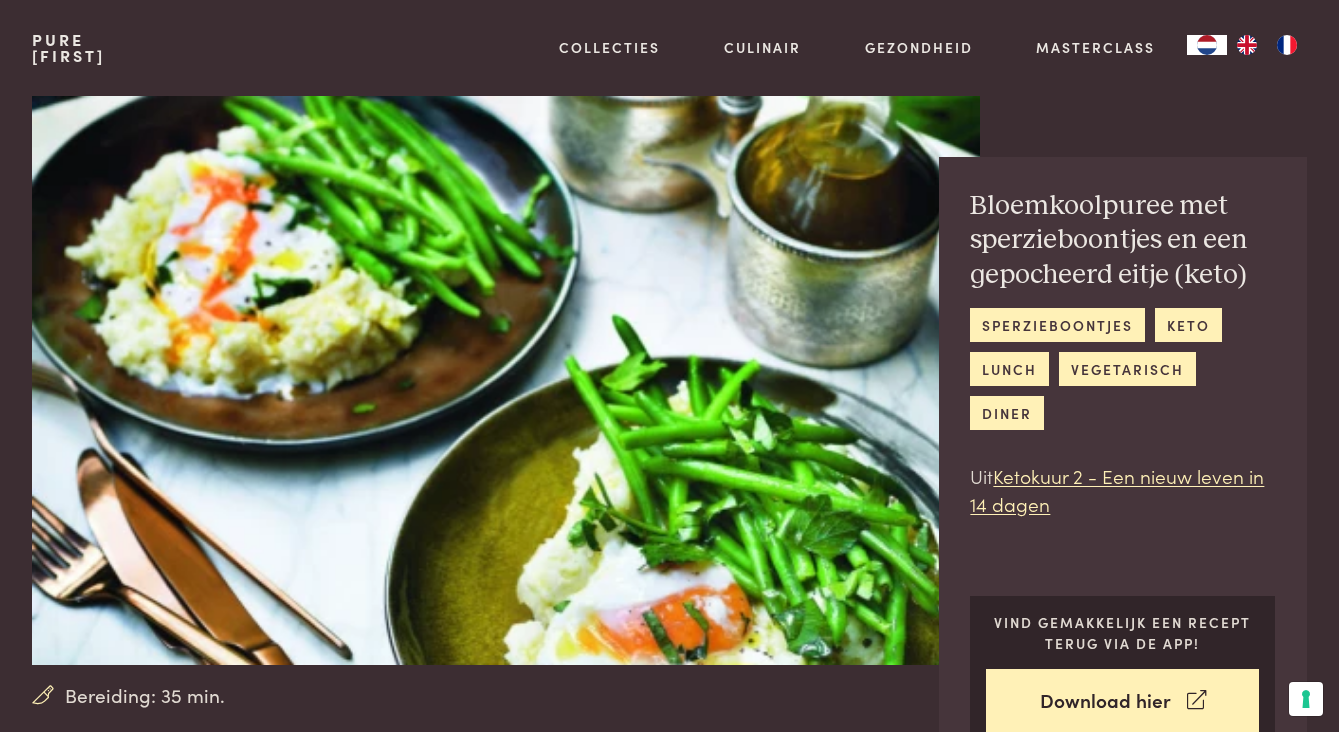 scroll, scrollTop: 0, scrollLeft: 0, axis: both 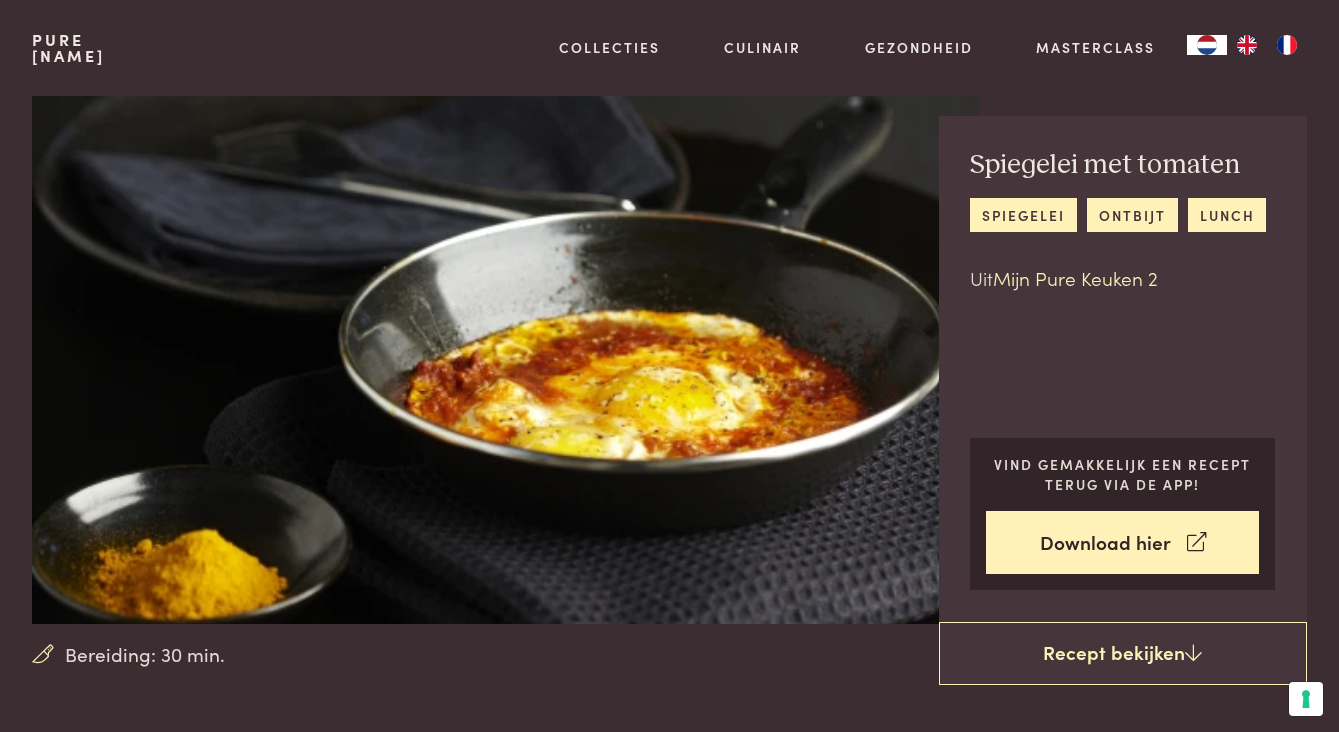 click on "Mijn Pure Keuken 2" at bounding box center (1075, 277) 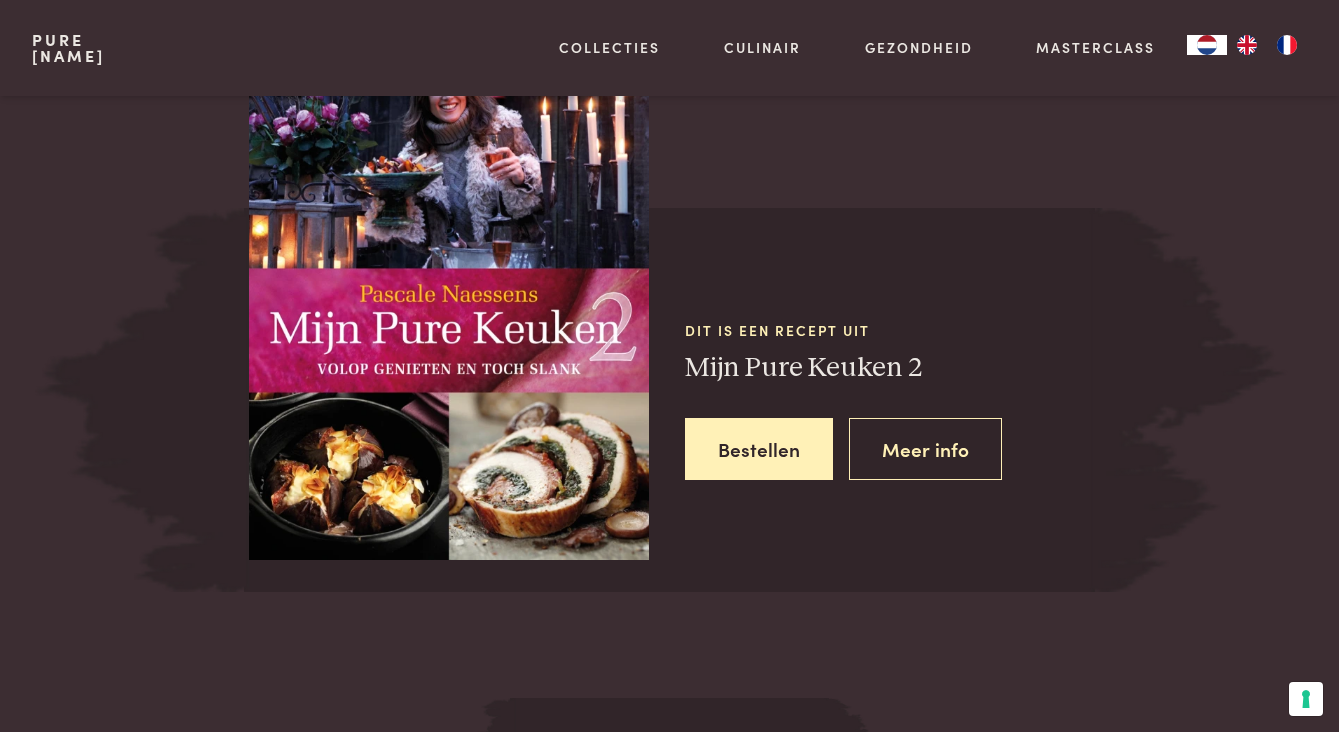scroll, scrollTop: 1746, scrollLeft: 0, axis: vertical 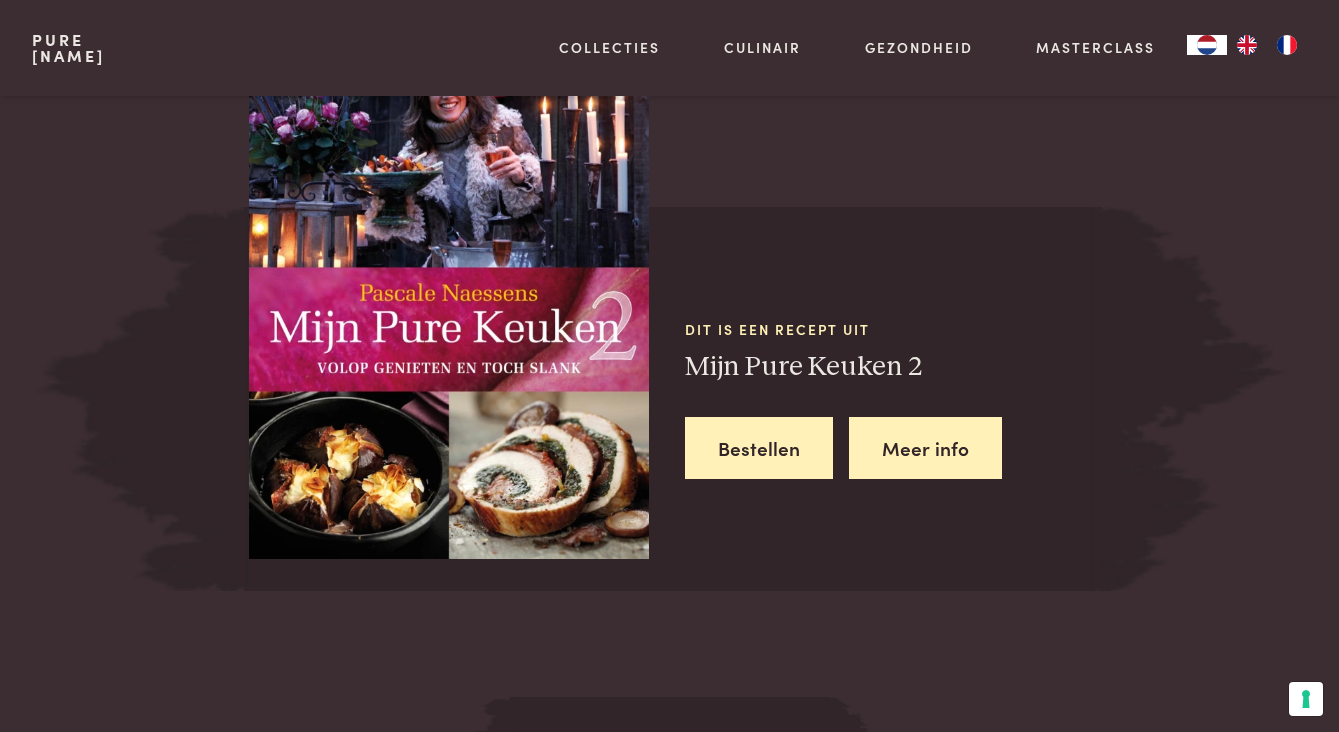click on "Meer info" at bounding box center (925, 448) 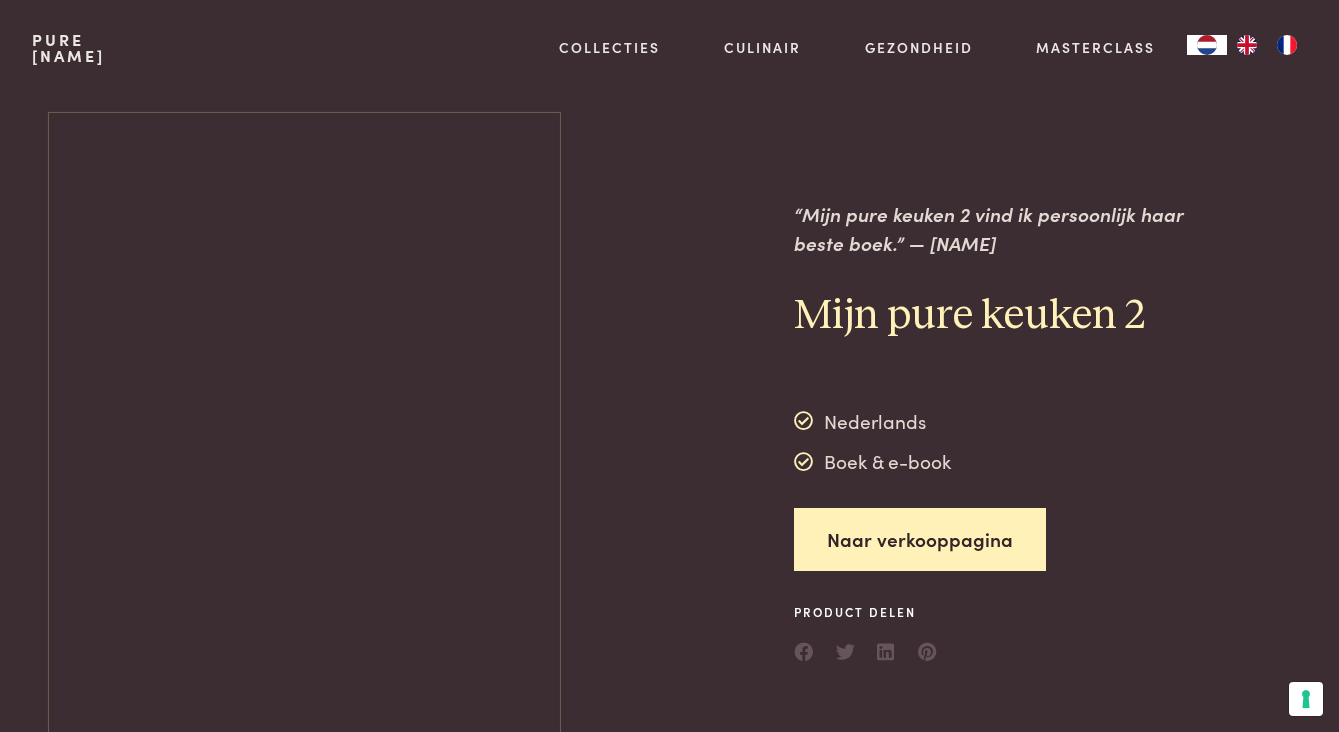 scroll, scrollTop: 0, scrollLeft: 0, axis: both 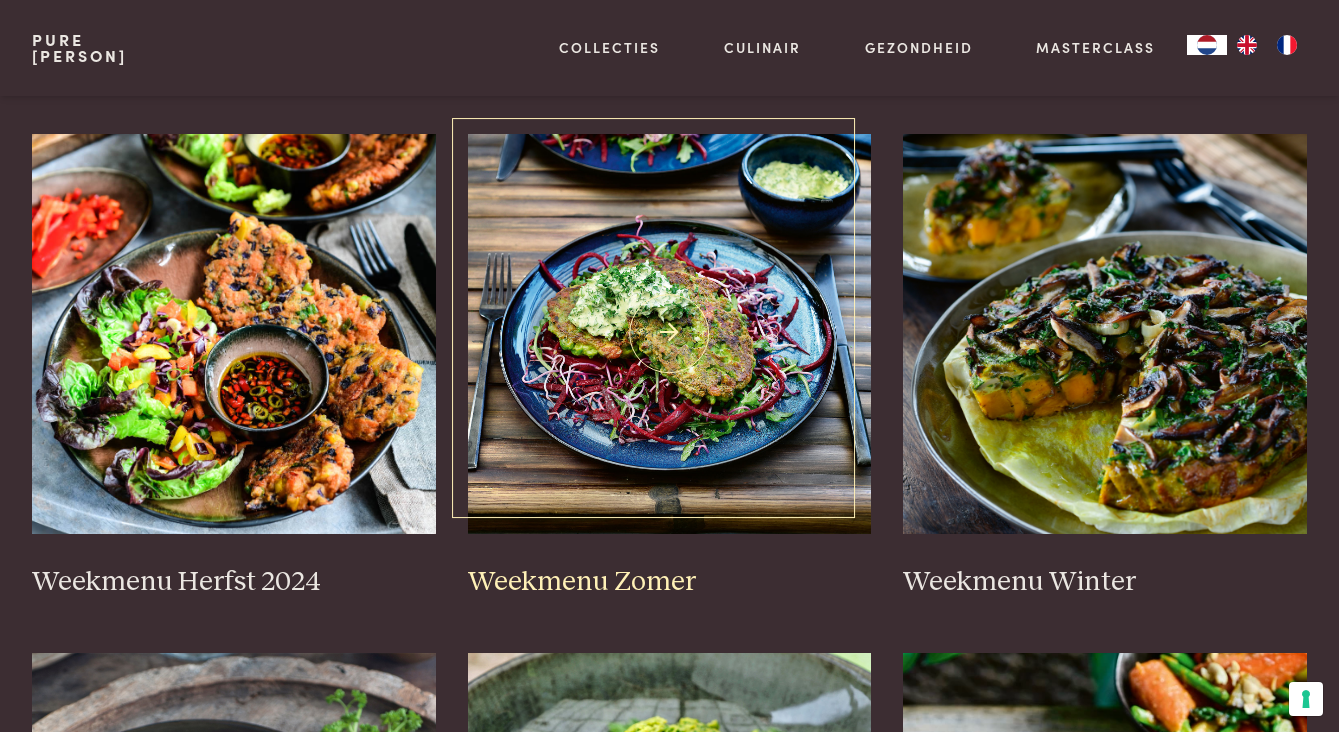 click at bounding box center [670, 334] 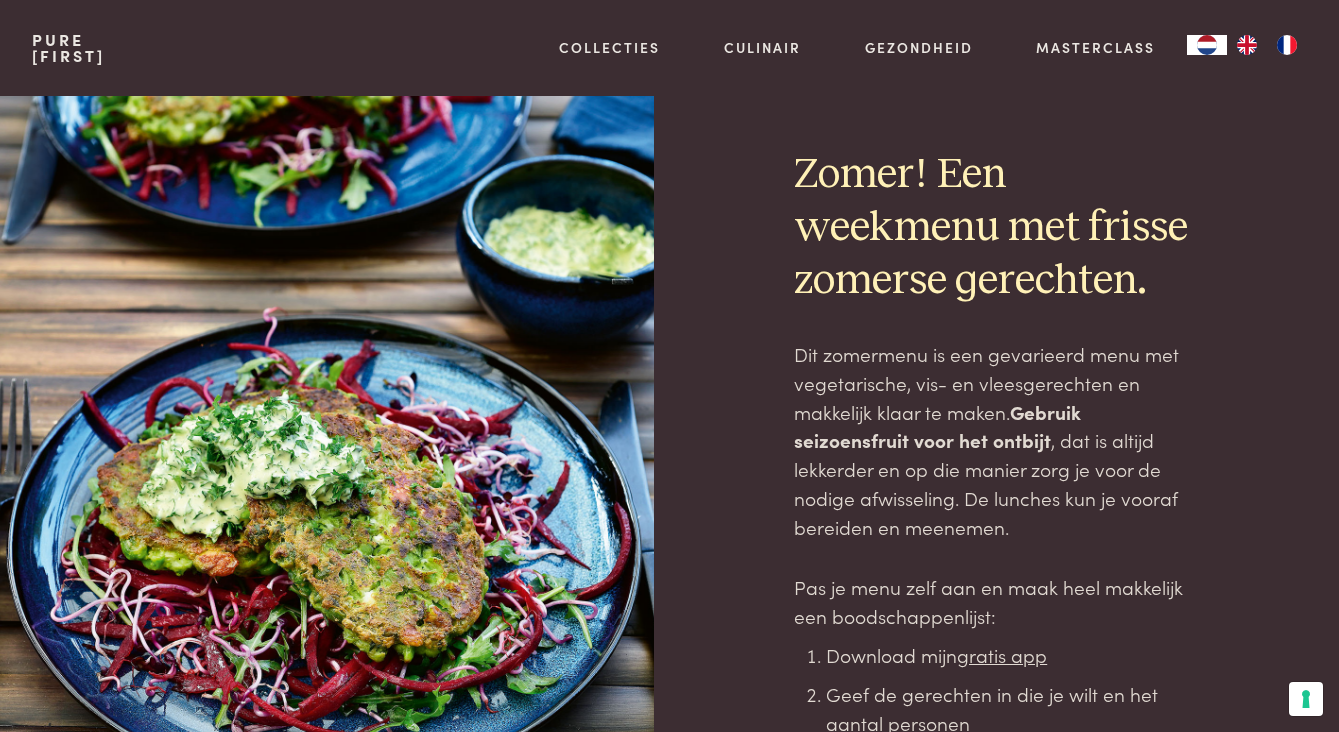 scroll, scrollTop: 0, scrollLeft: 0, axis: both 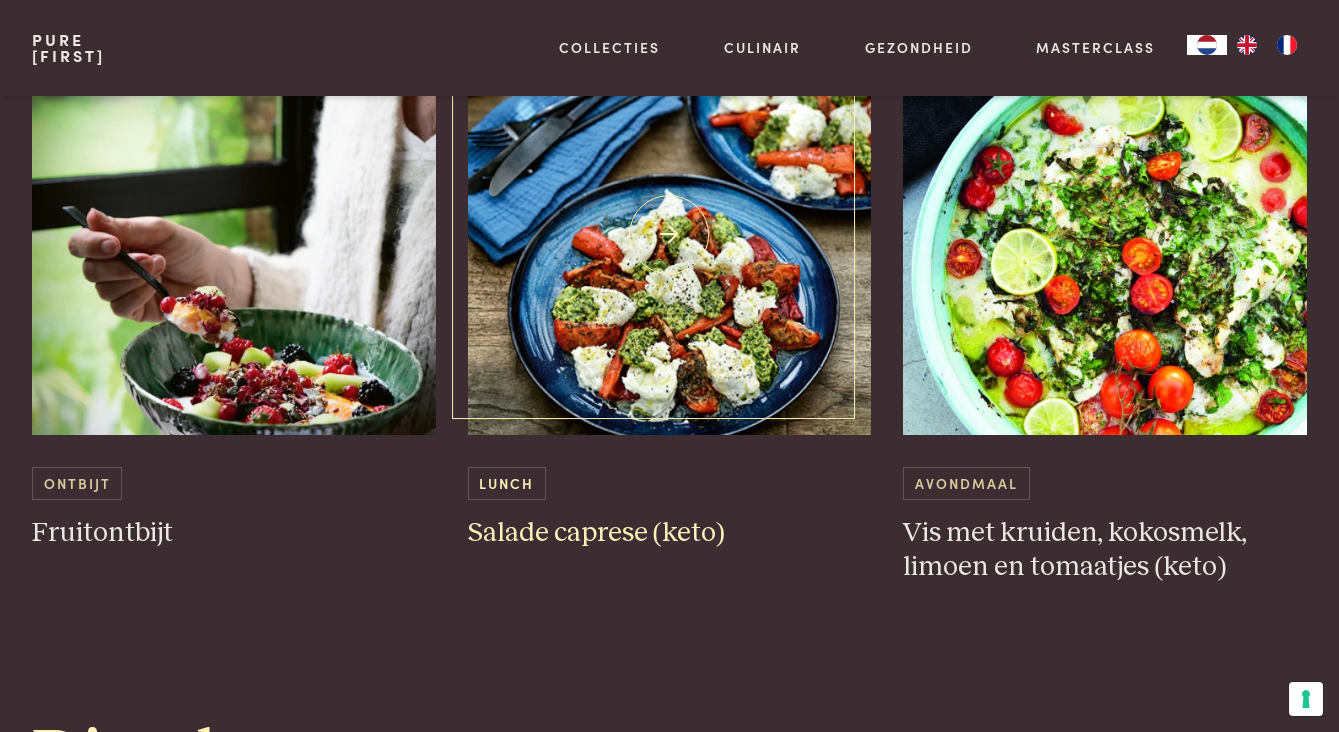 click at bounding box center (670, 235) 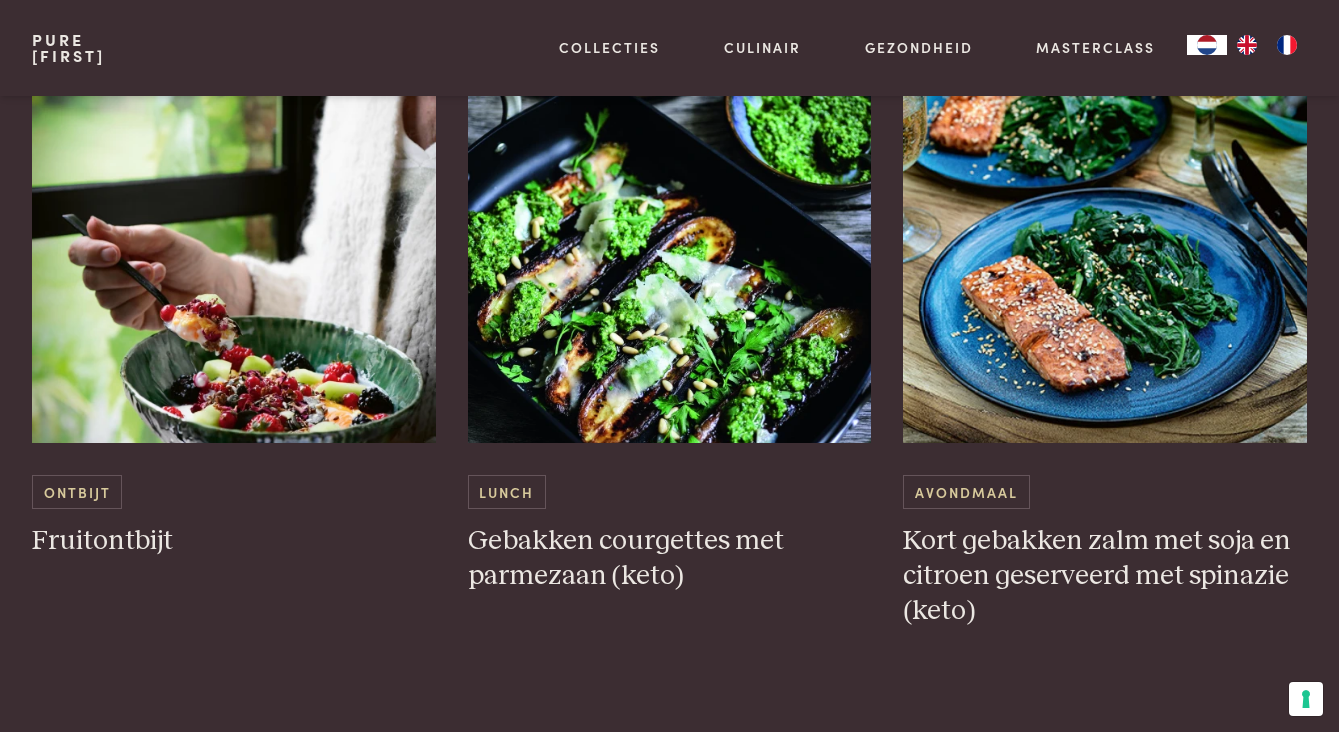 scroll, scrollTop: 3575, scrollLeft: 0, axis: vertical 